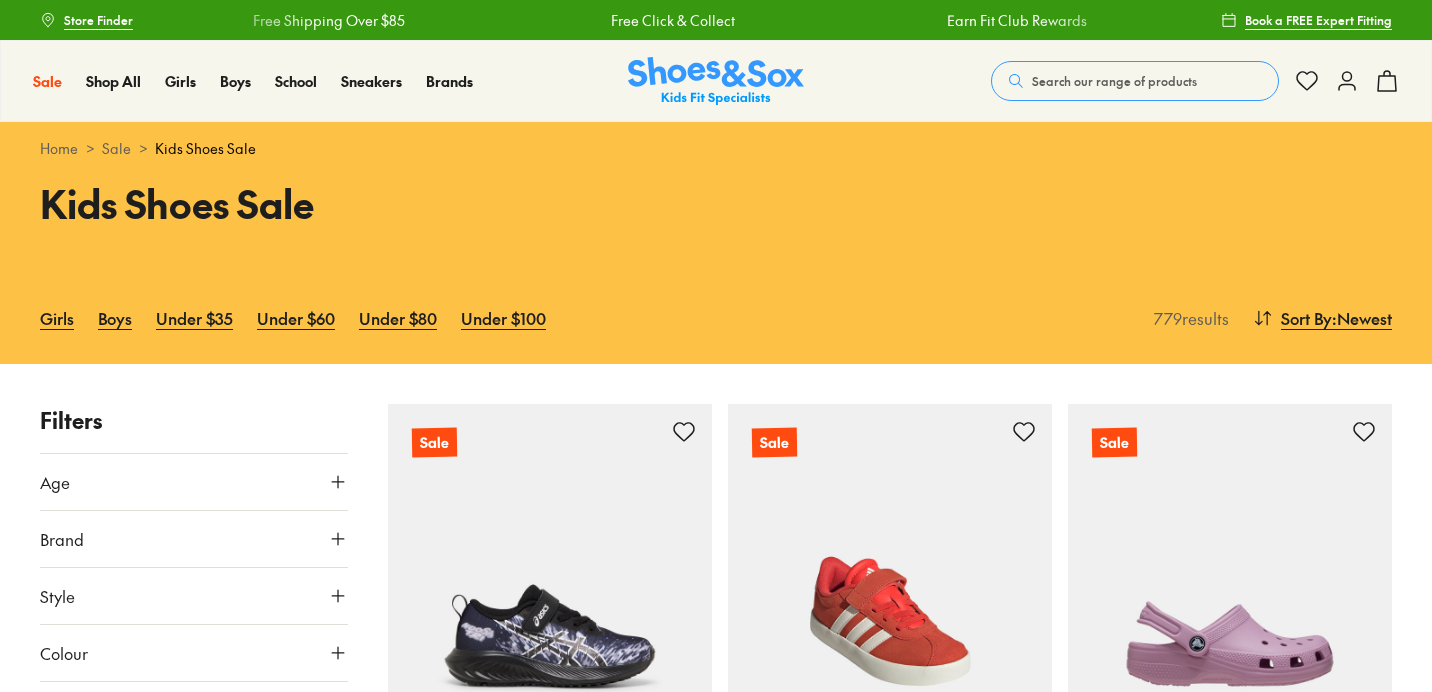 scroll, scrollTop: 0, scrollLeft: 0, axis: both 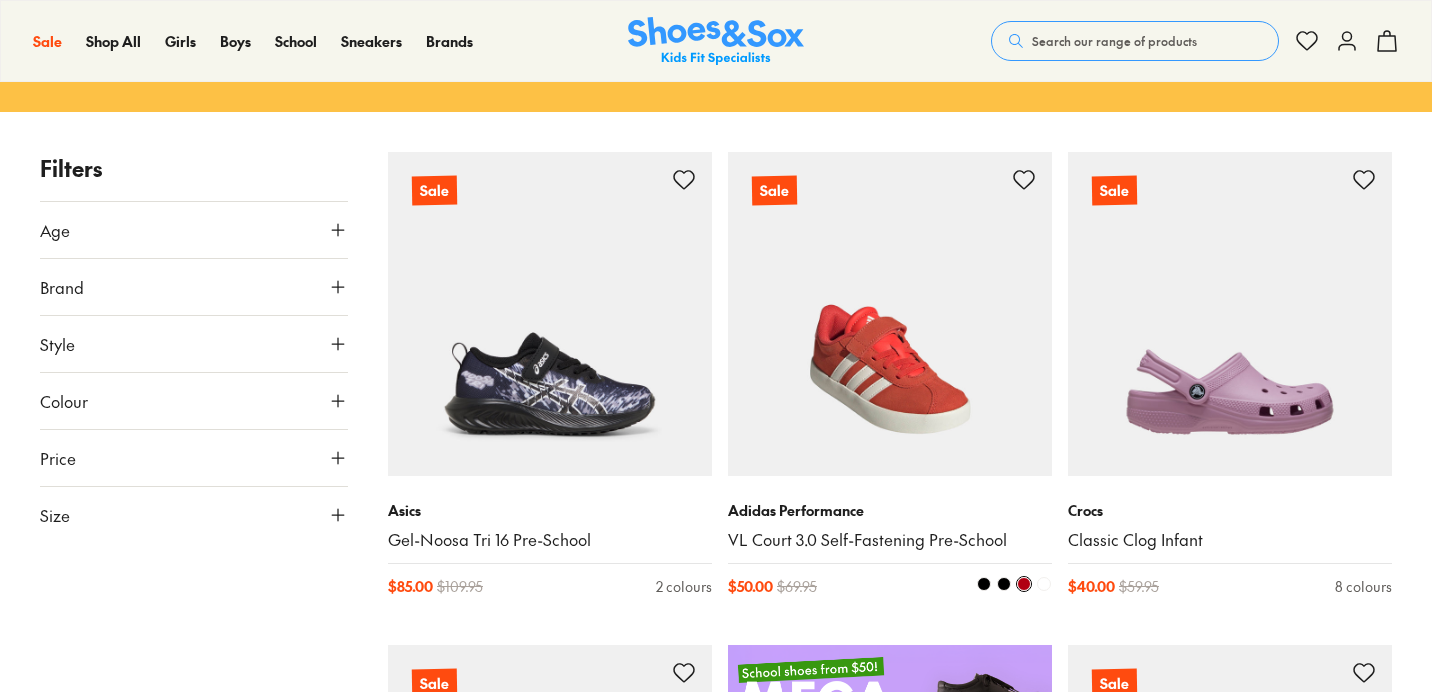 click at bounding box center [890, 314] 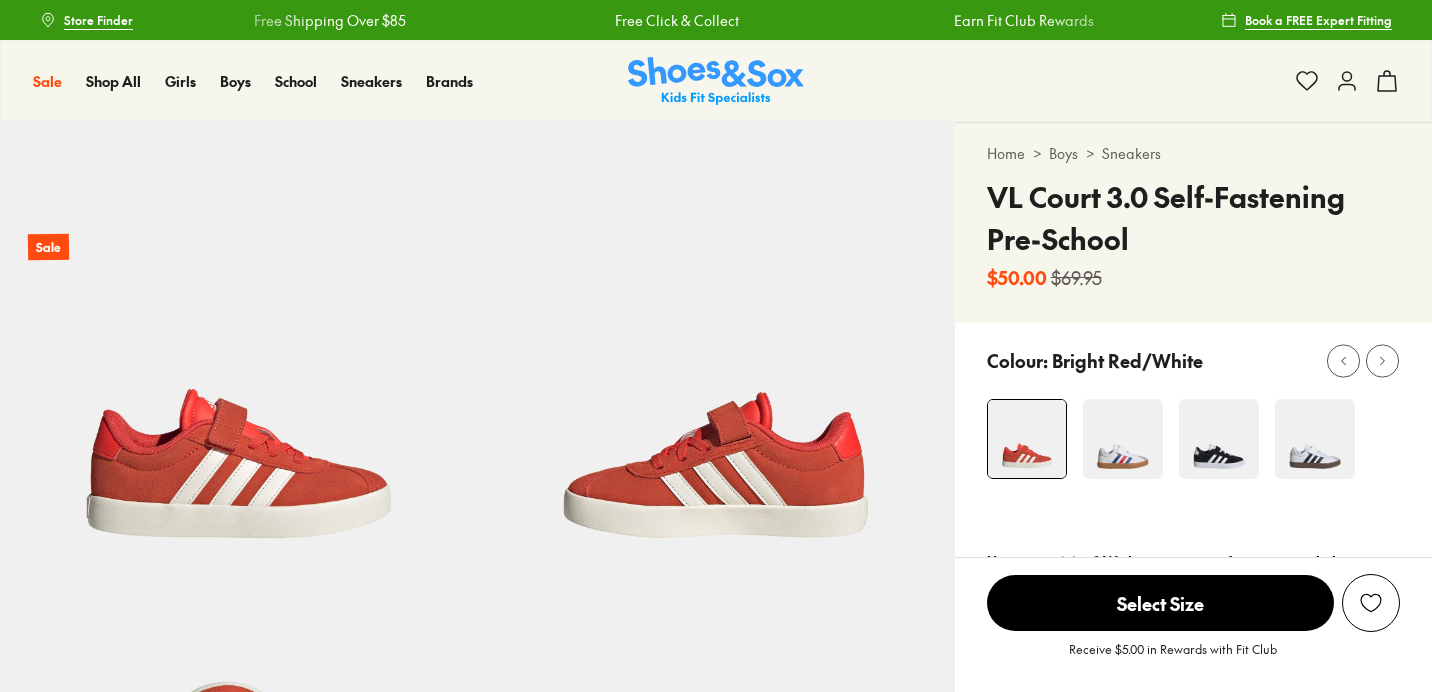 scroll, scrollTop: 0, scrollLeft: 0, axis: both 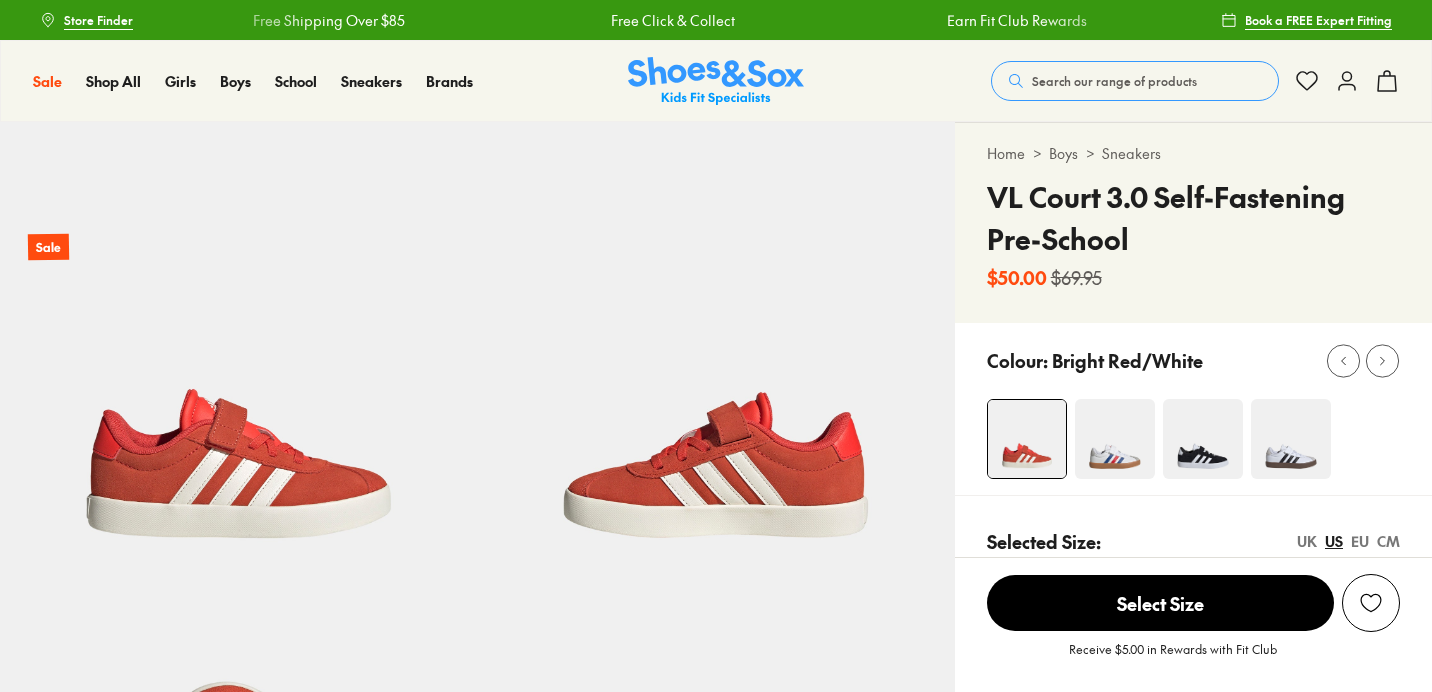 select on "*" 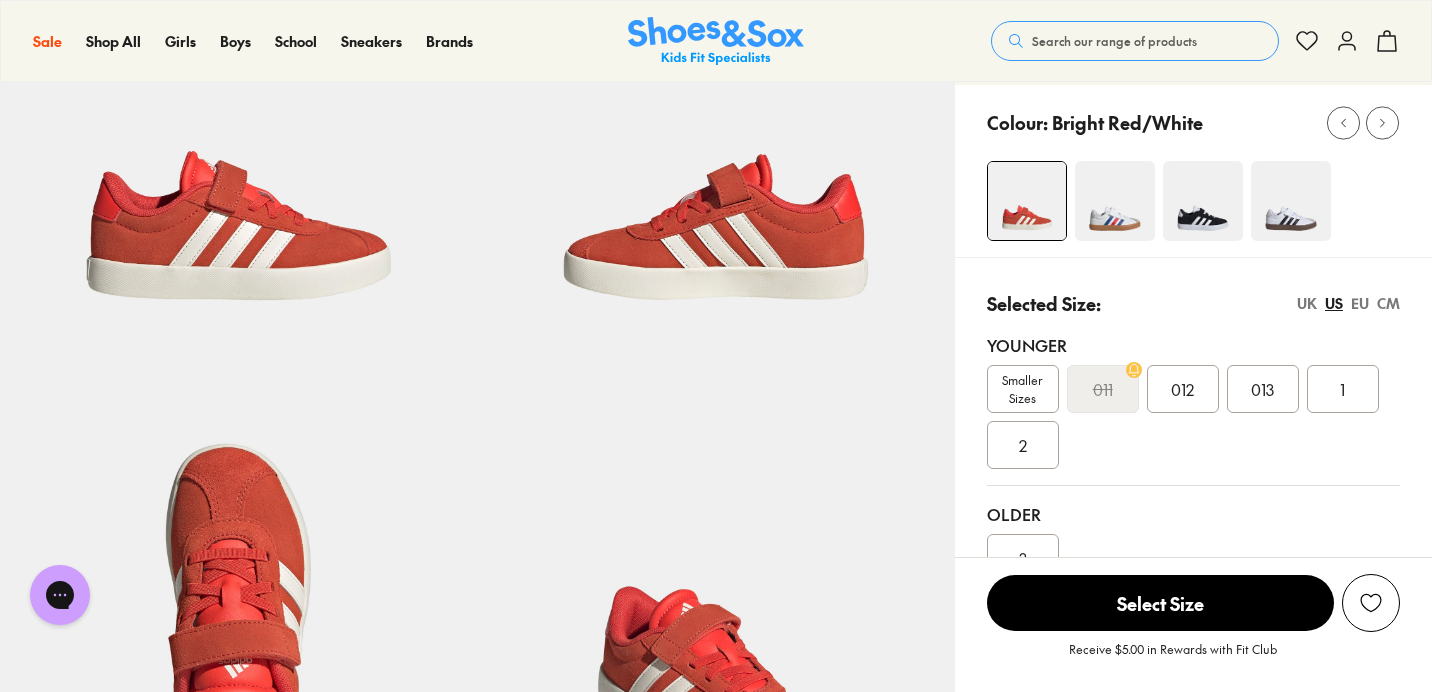 scroll, scrollTop: 240, scrollLeft: 0, axis: vertical 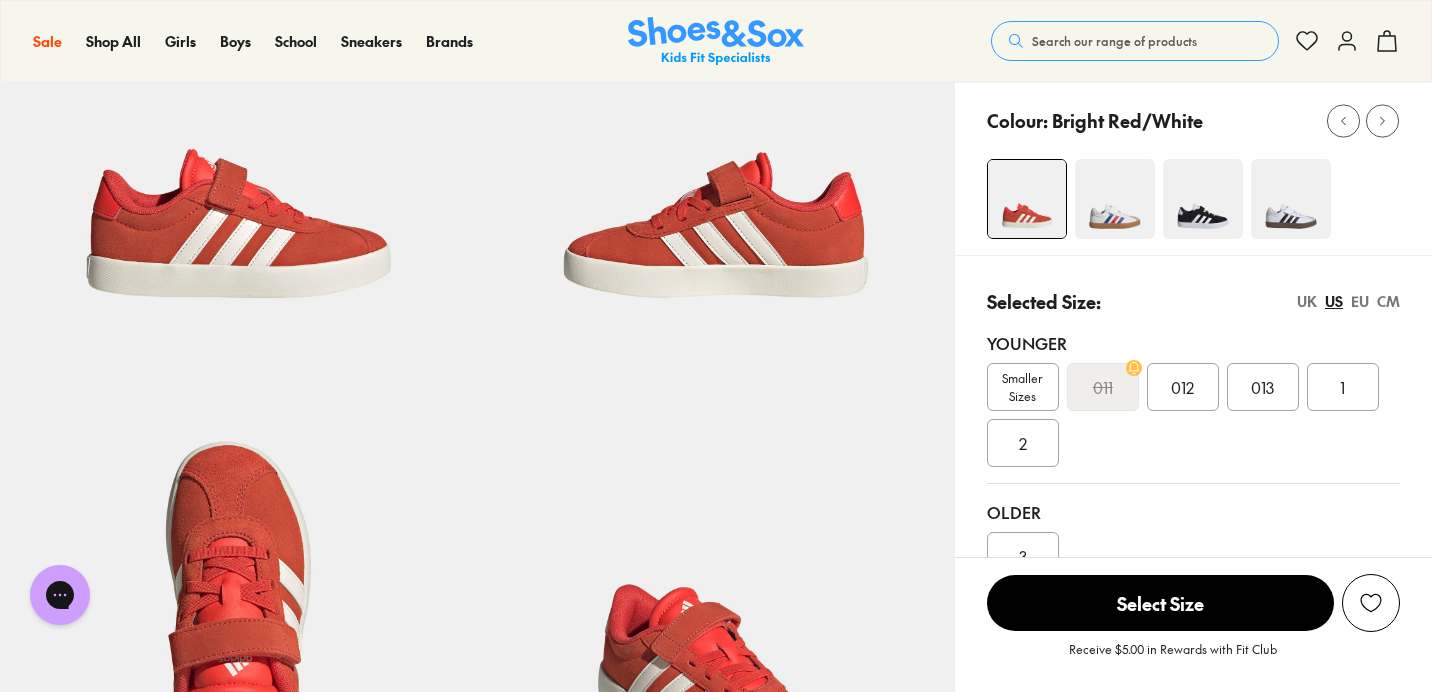 click at bounding box center [1203, 199] 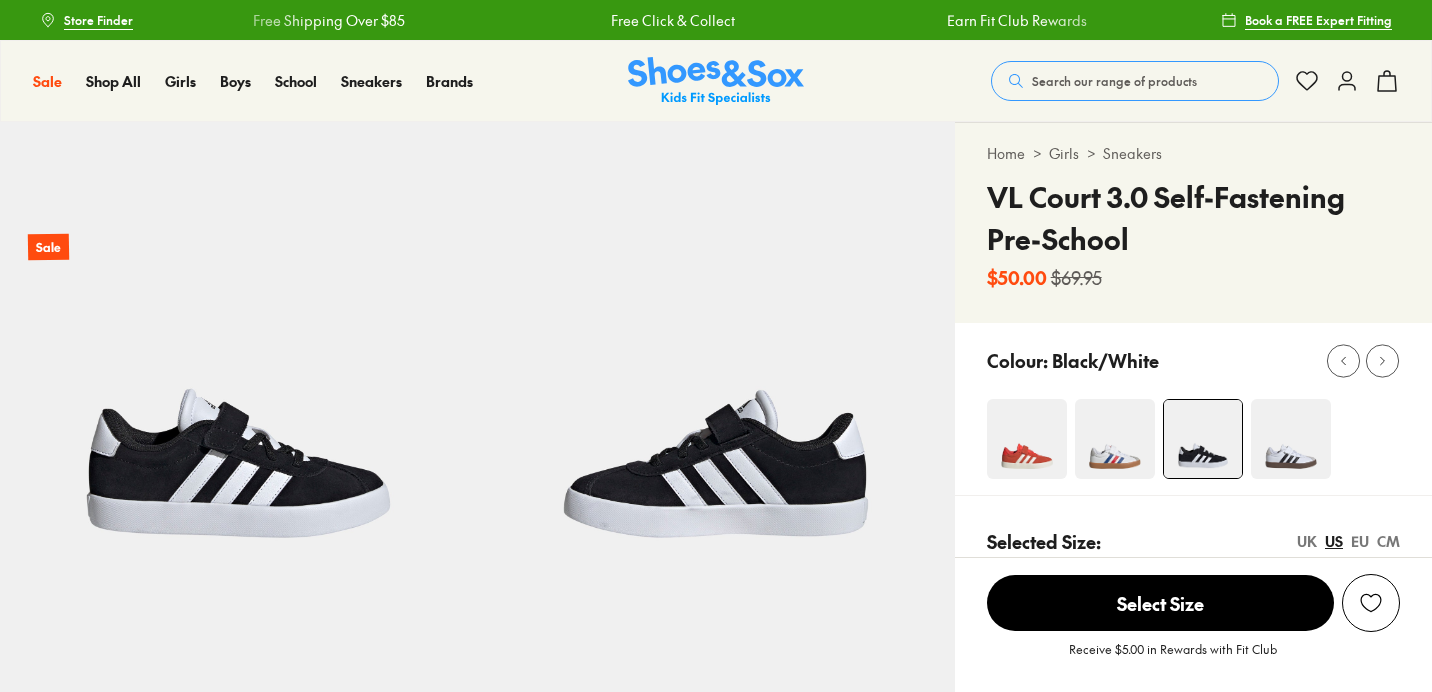 scroll, scrollTop: 0, scrollLeft: 0, axis: both 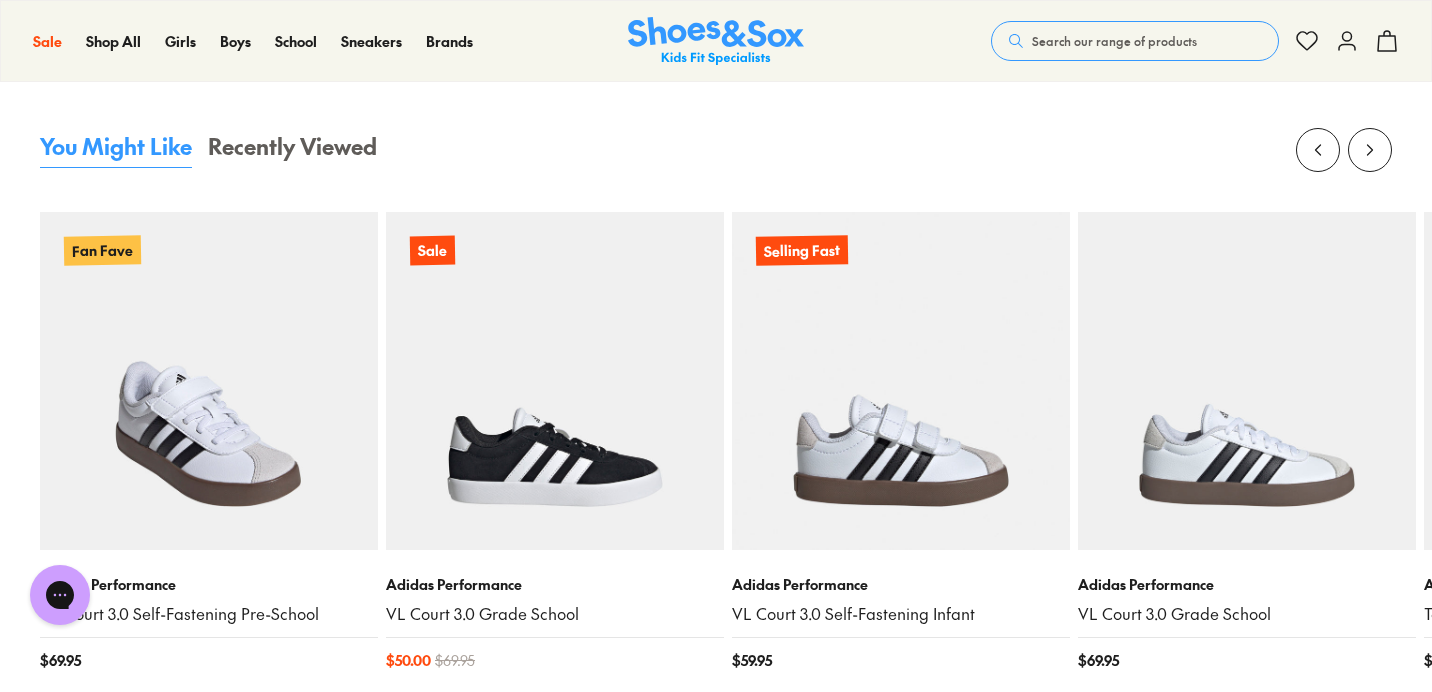 click at bounding box center (209, 381) 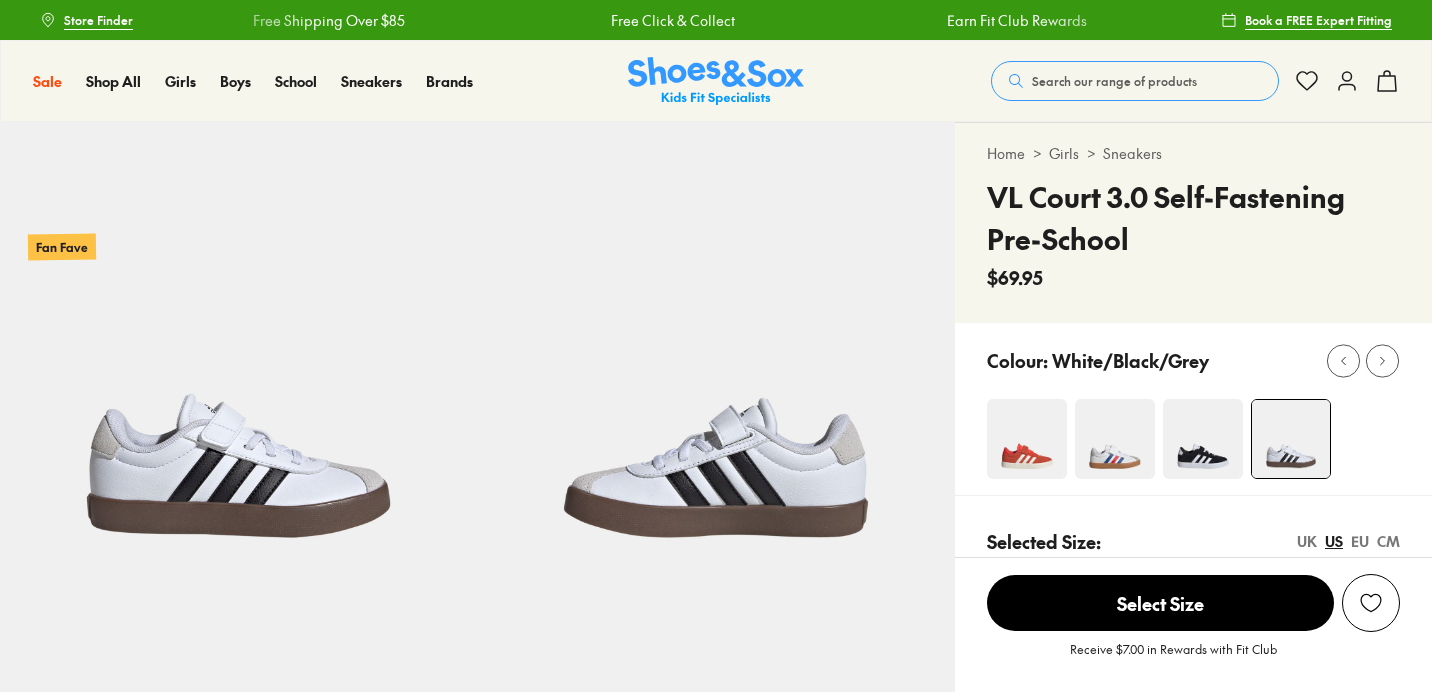 scroll, scrollTop: 0, scrollLeft: 0, axis: both 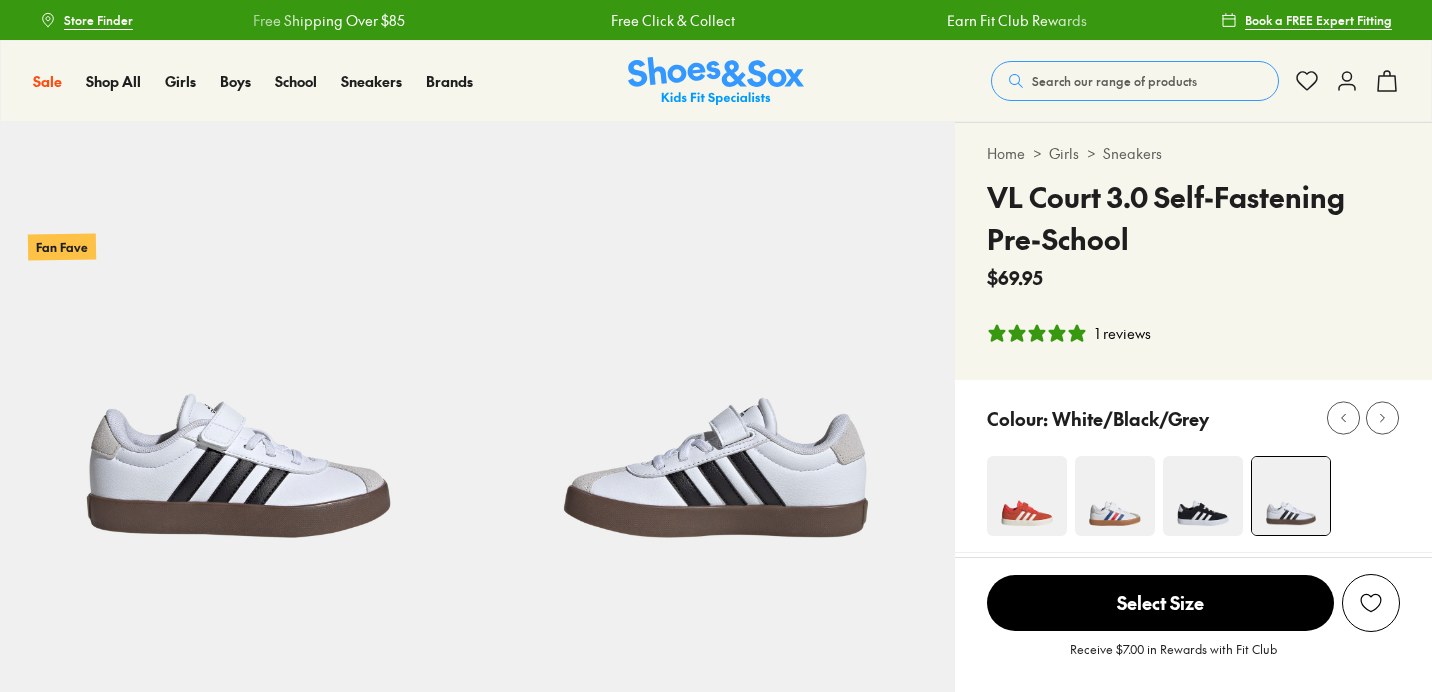 select on "*" 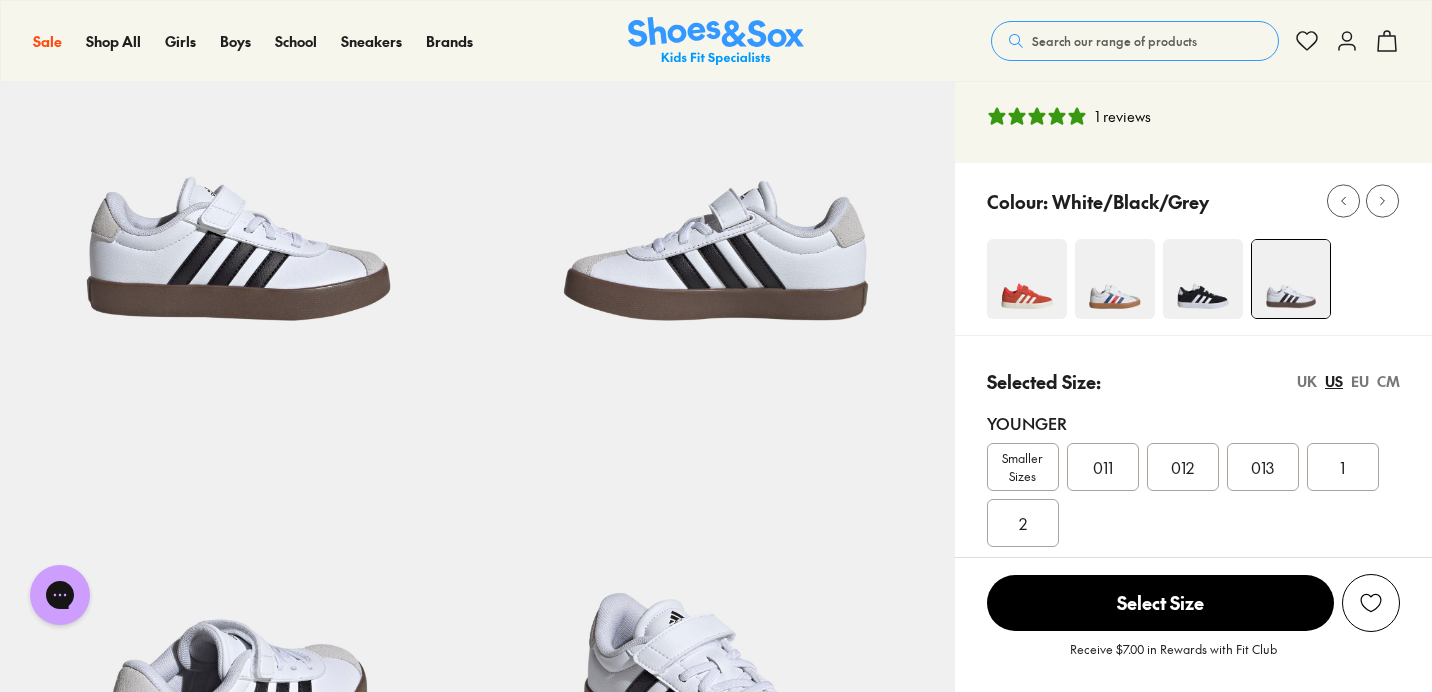 scroll, scrollTop: 215, scrollLeft: 0, axis: vertical 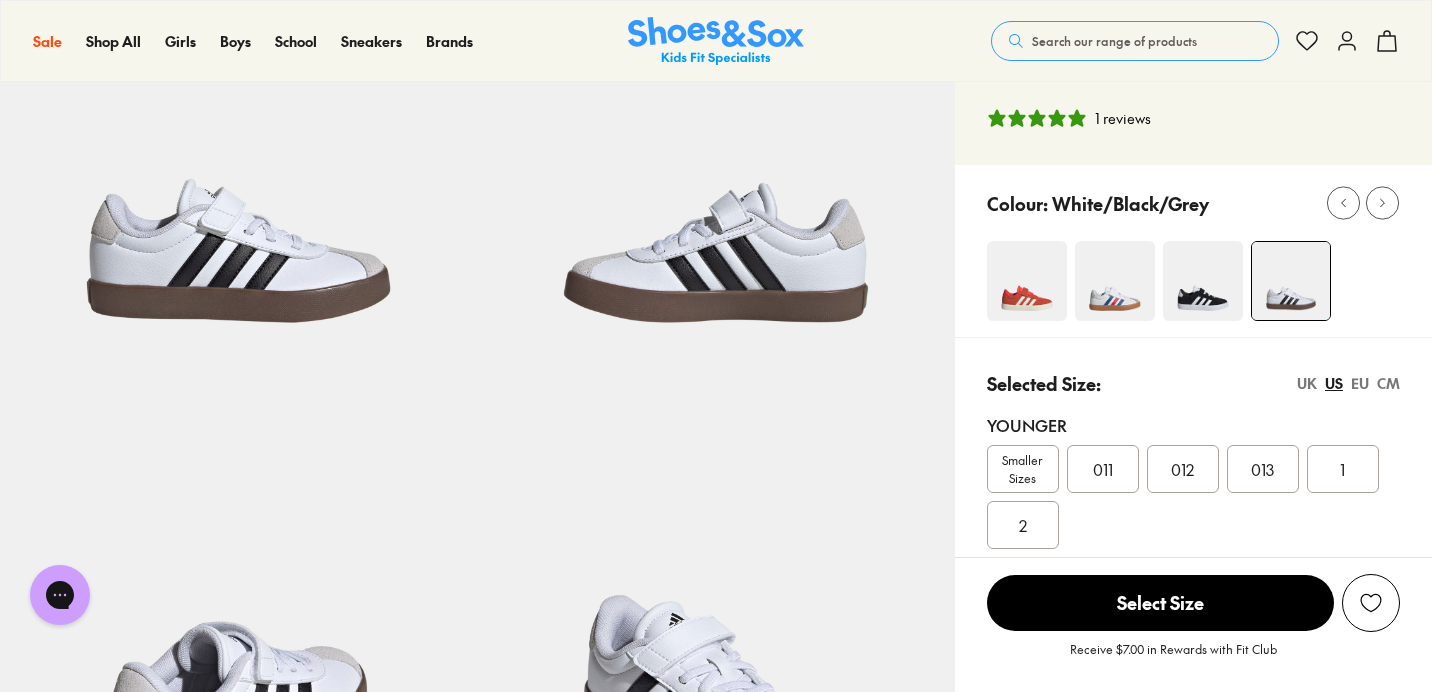 click at bounding box center [1115, 281] 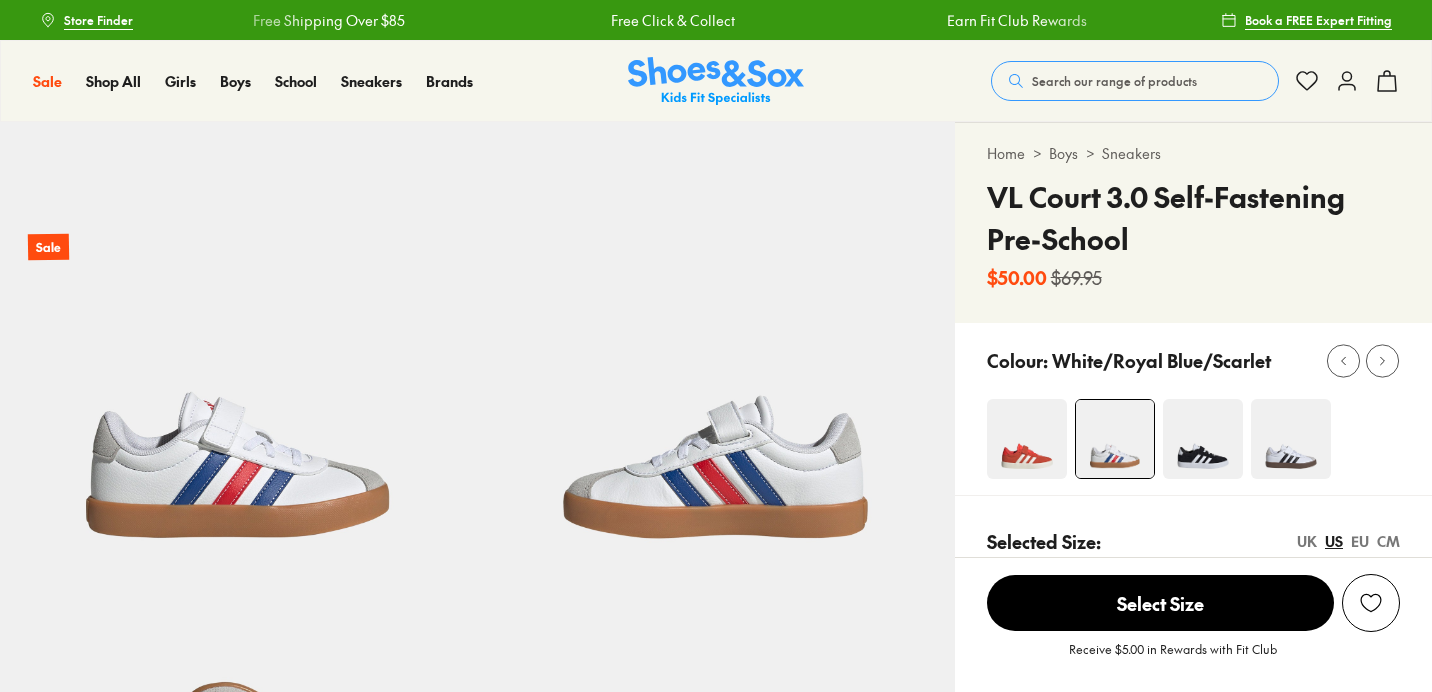 scroll, scrollTop: 0, scrollLeft: 0, axis: both 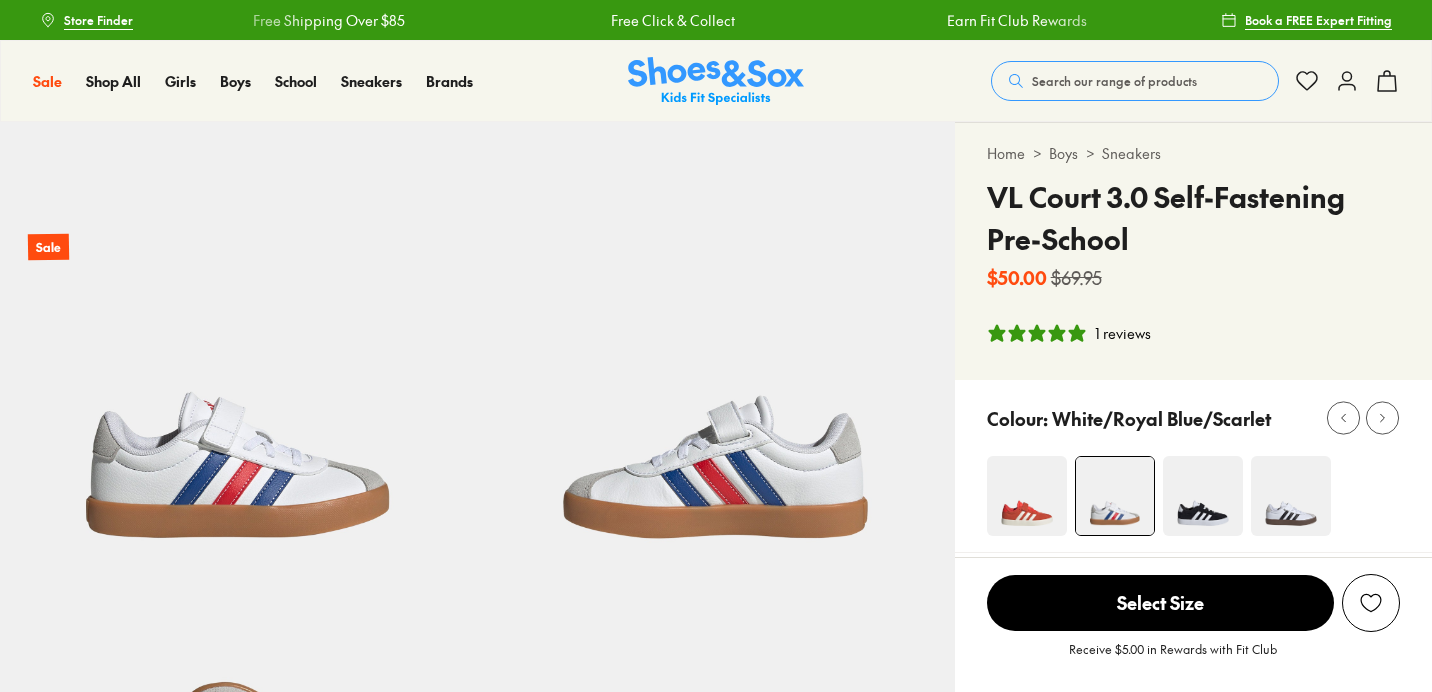 select on "*" 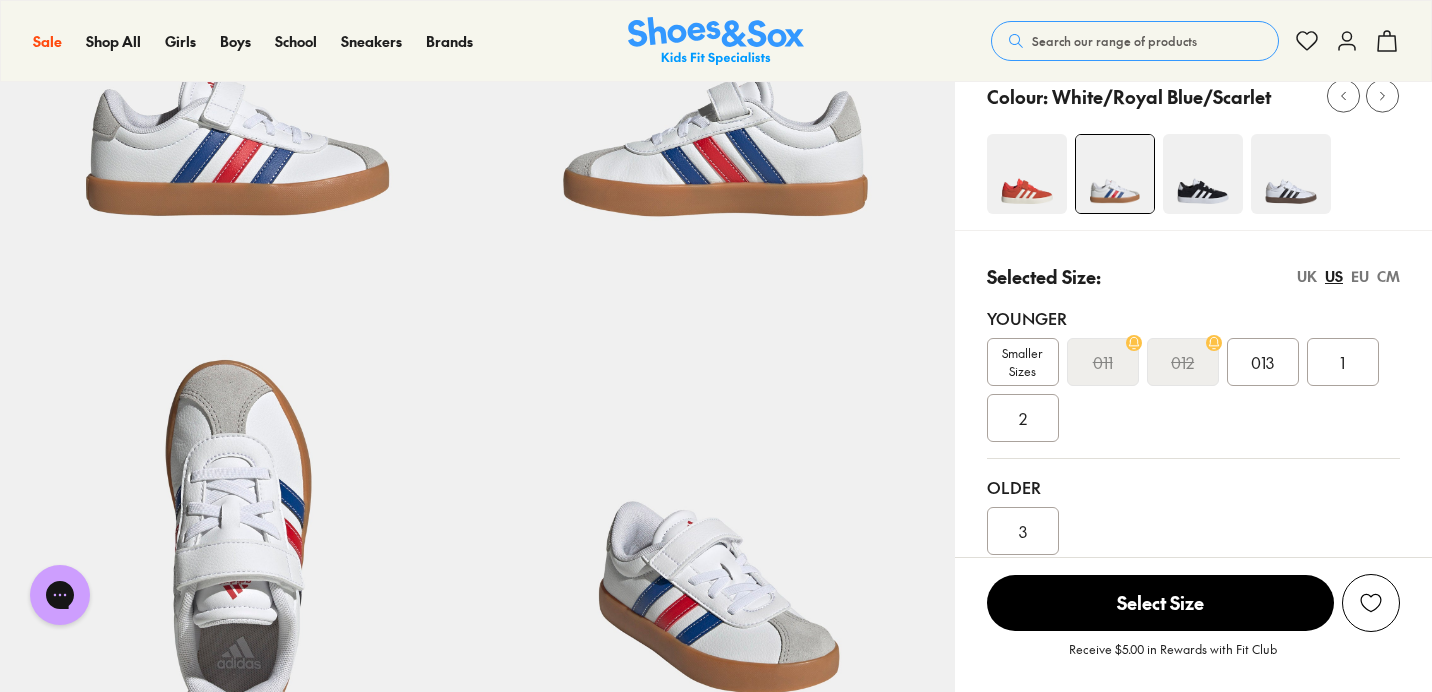 scroll, scrollTop: 327, scrollLeft: 0, axis: vertical 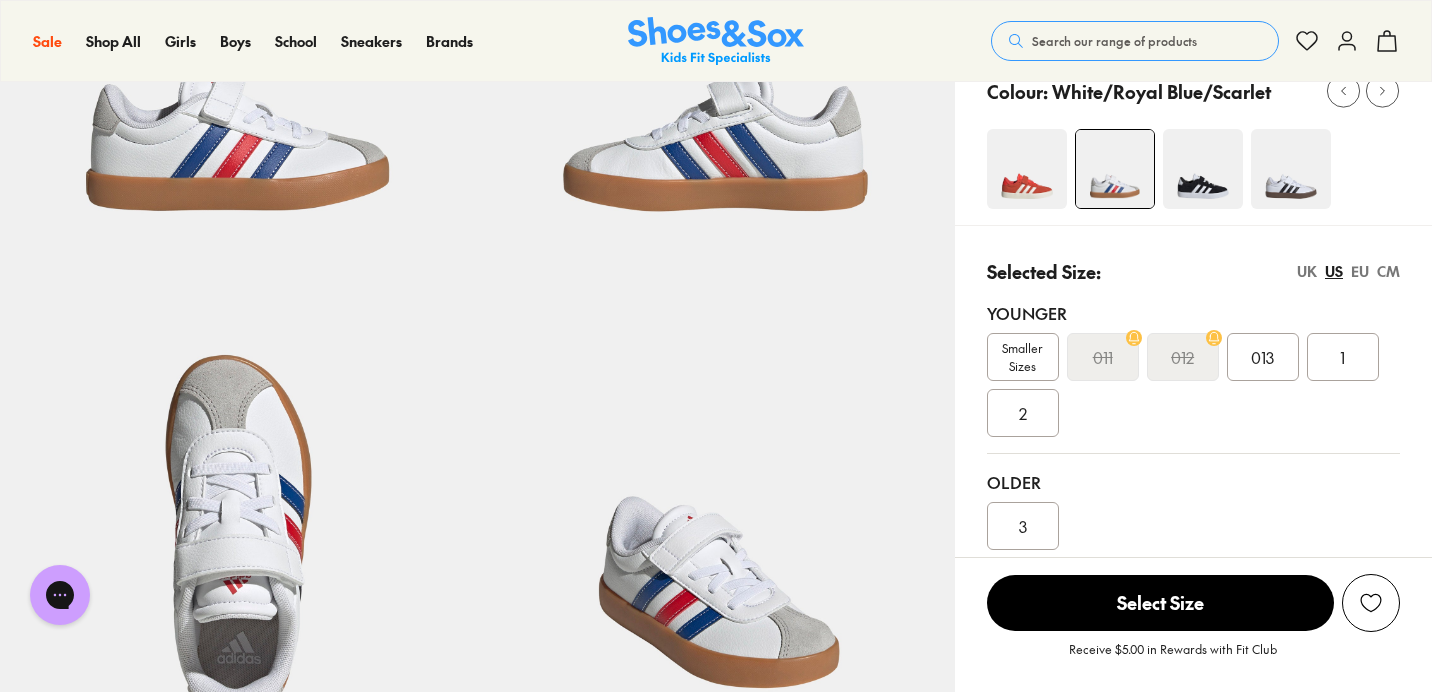 click on "UK" at bounding box center [1307, 271] 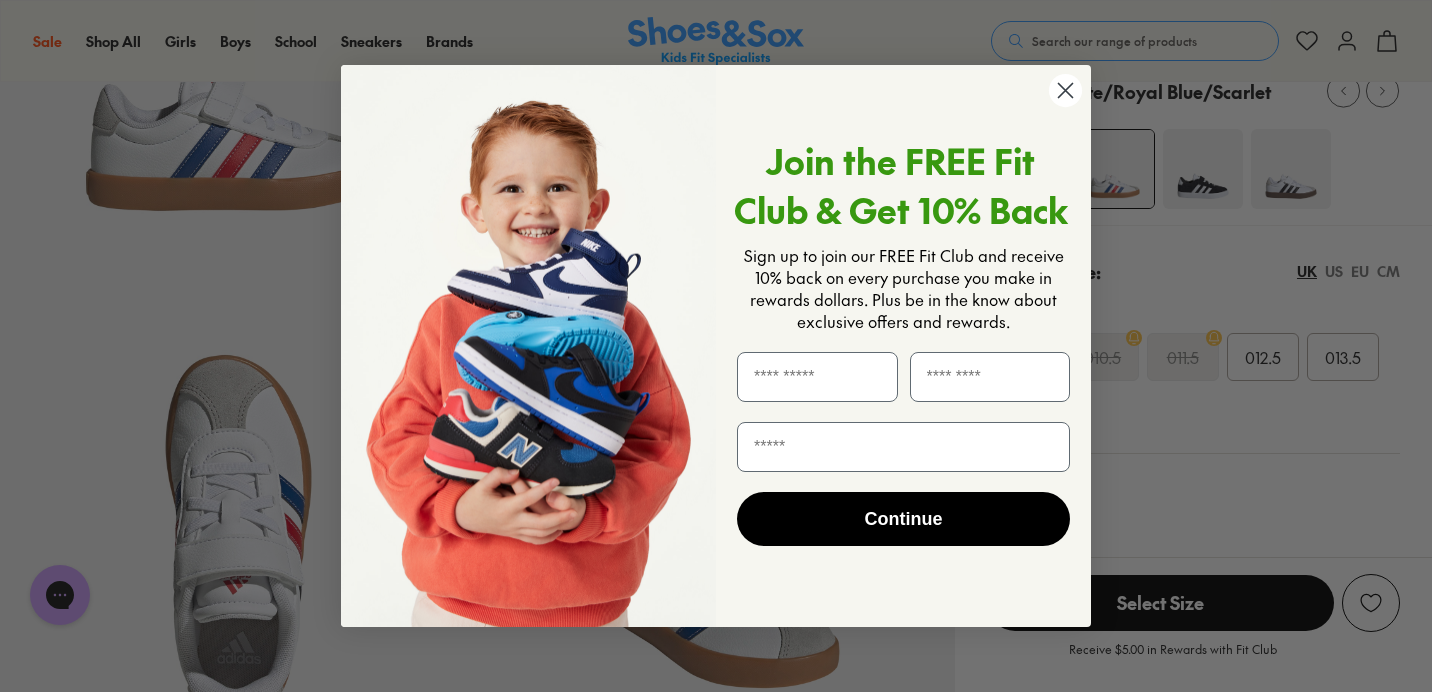 click 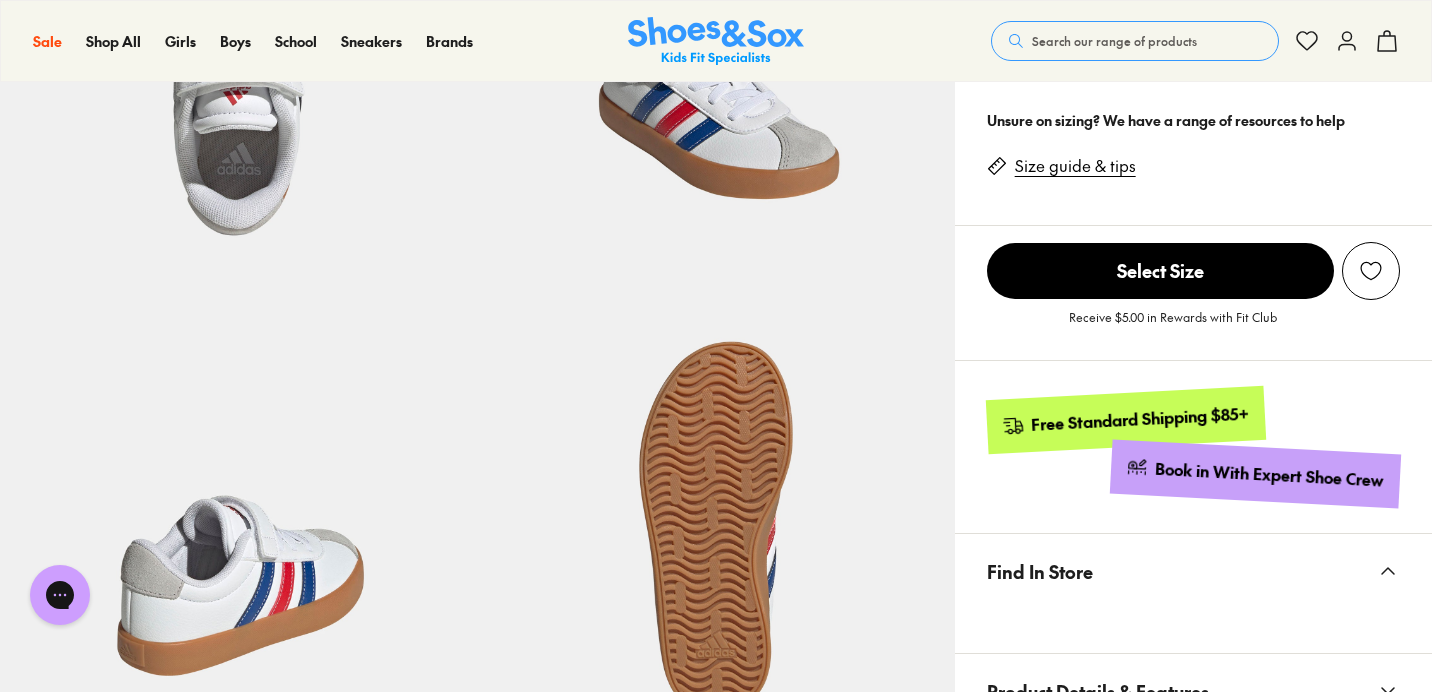 scroll, scrollTop: 810, scrollLeft: 0, axis: vertical 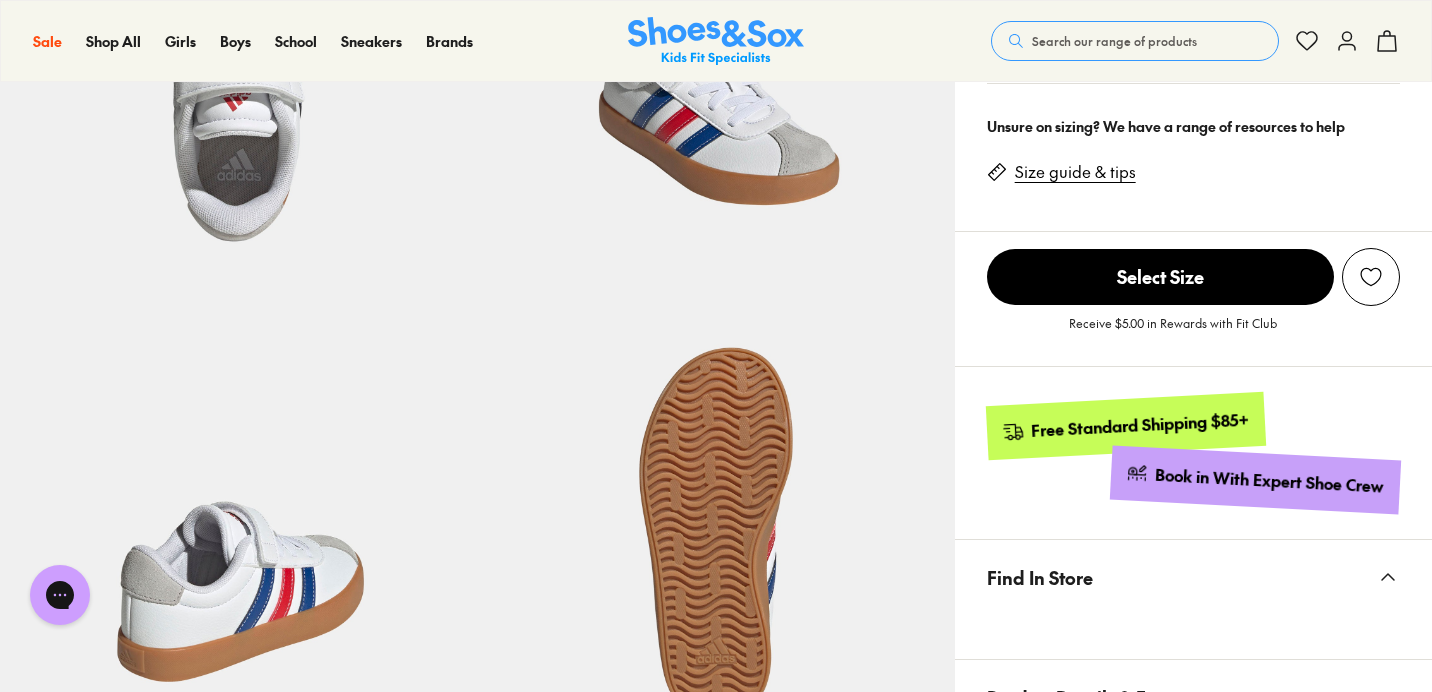 click on "Size guide & tips" at bounding box center (1075, 172) 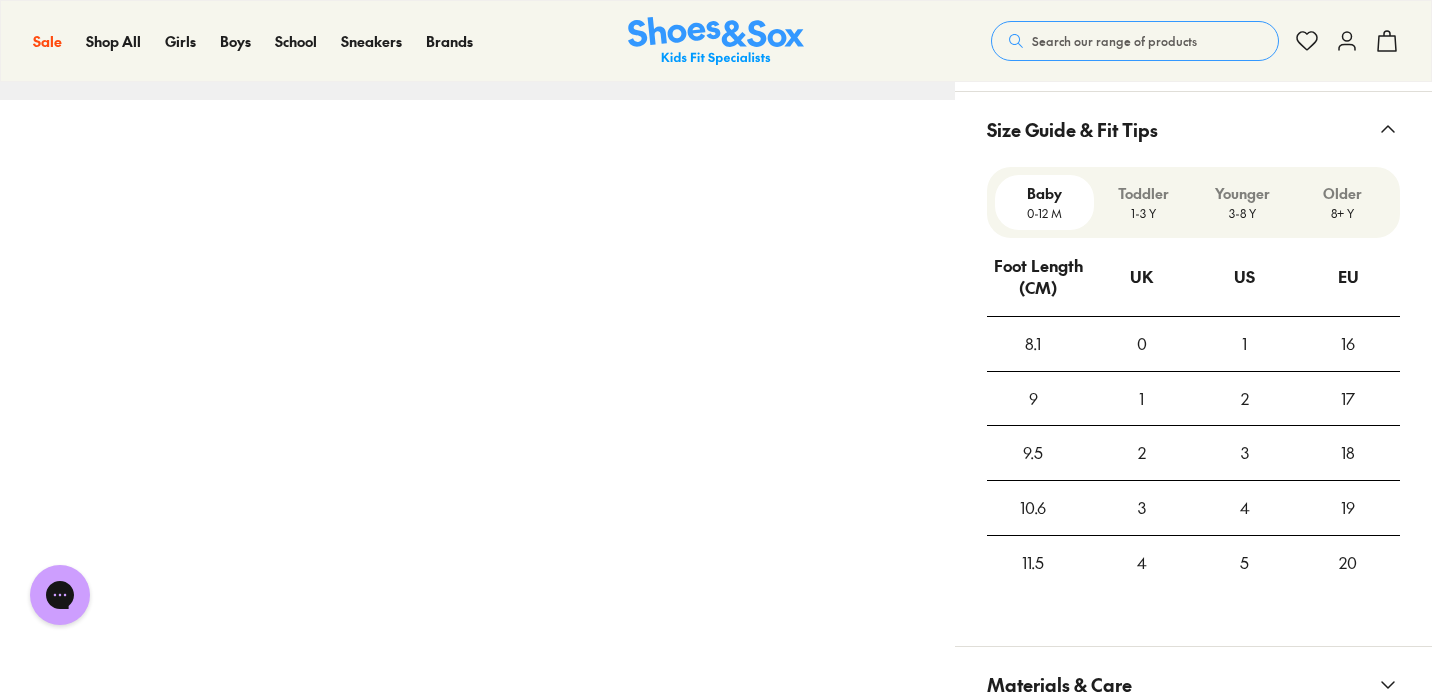 scroll, scrollTop: 1447, scrollLeft: 0, axis: vertical 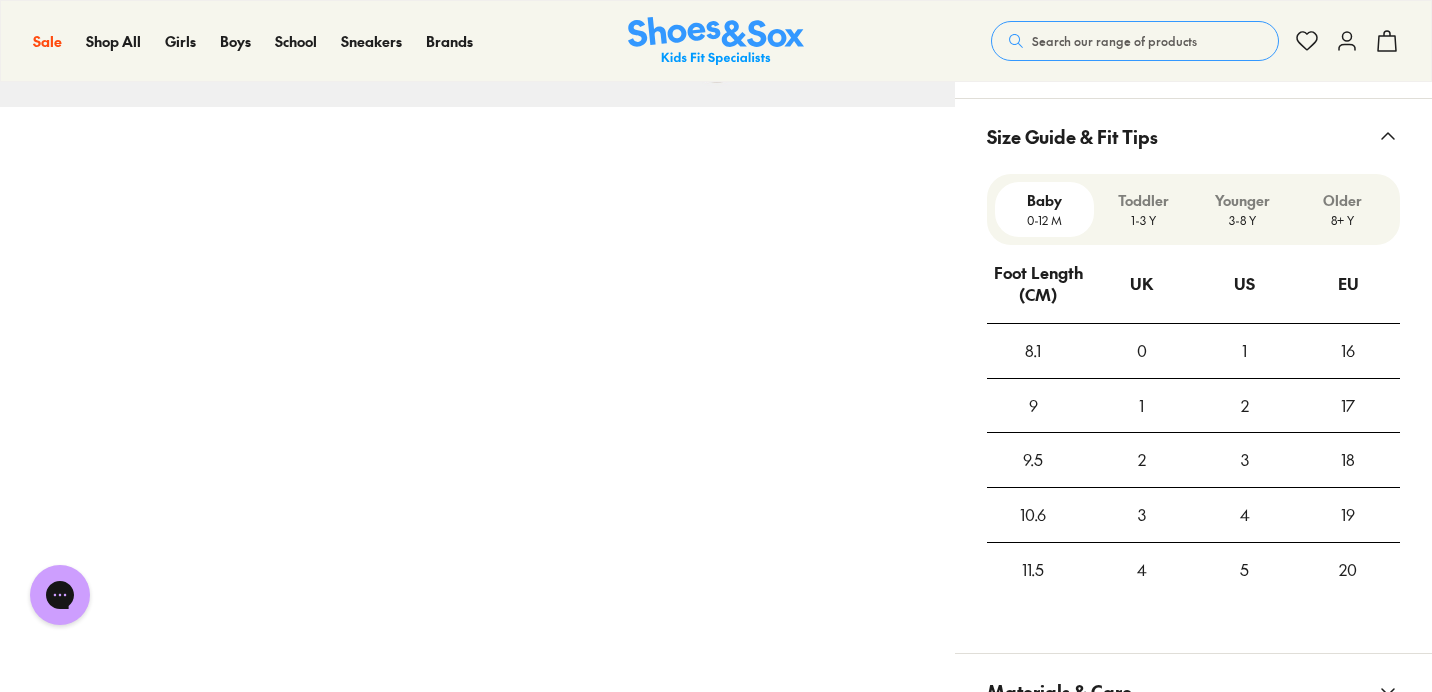 click on "3-8 Y" at bounding box center [1242, 220] 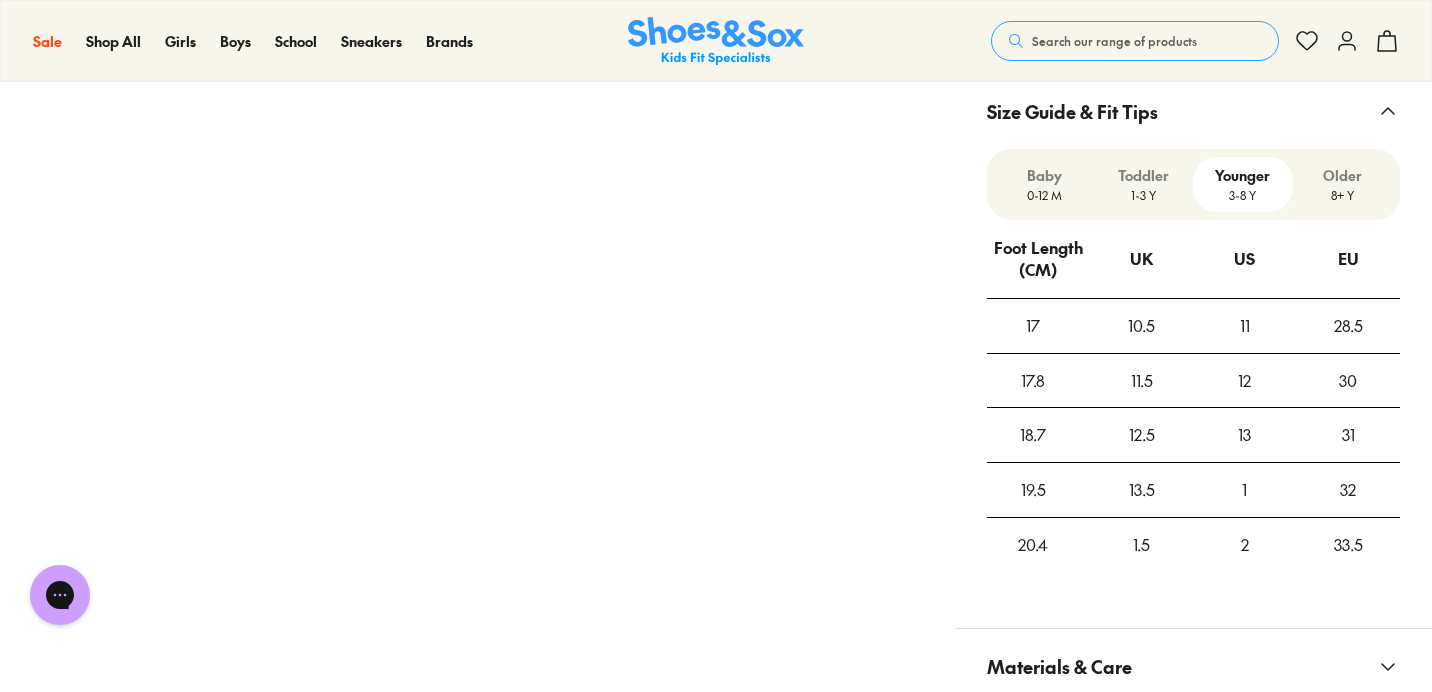 scroll, scrollTop: 1470, scrollLeft: 0, axis: vertical 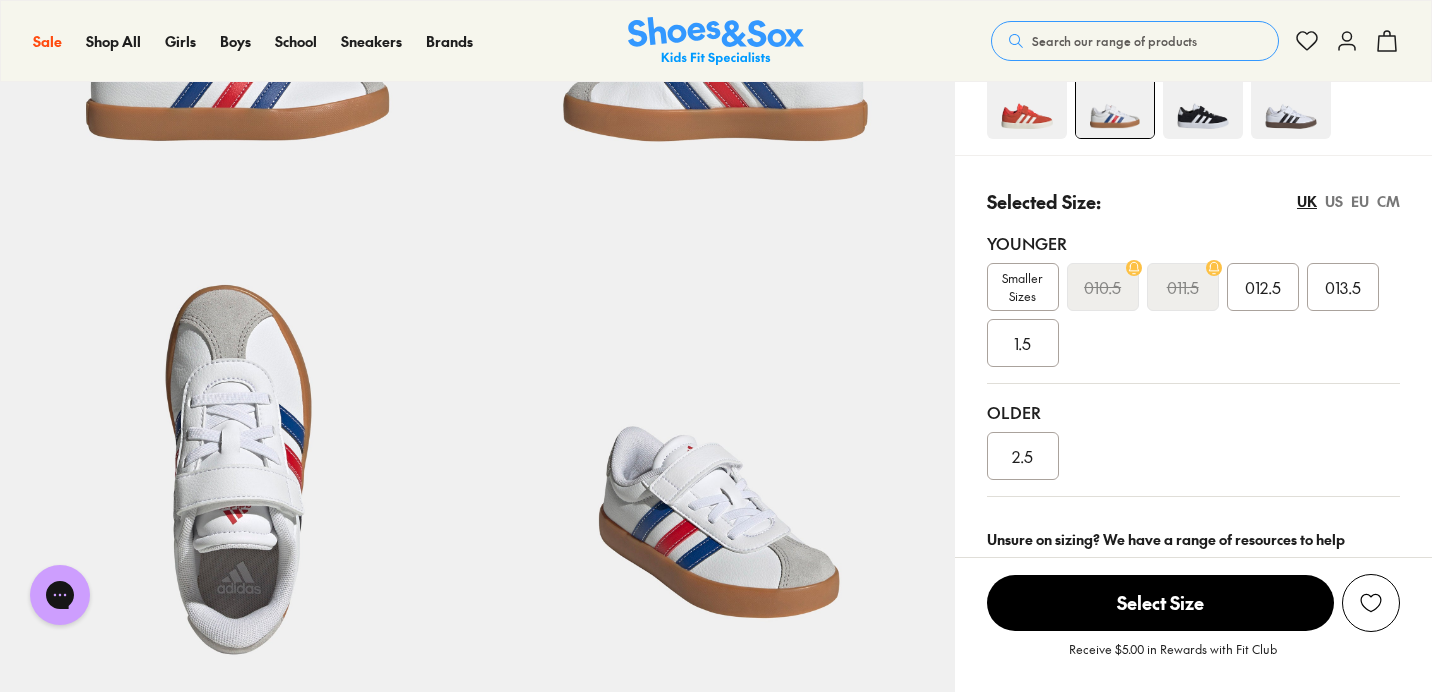 click at bounding box center (1203, 99) 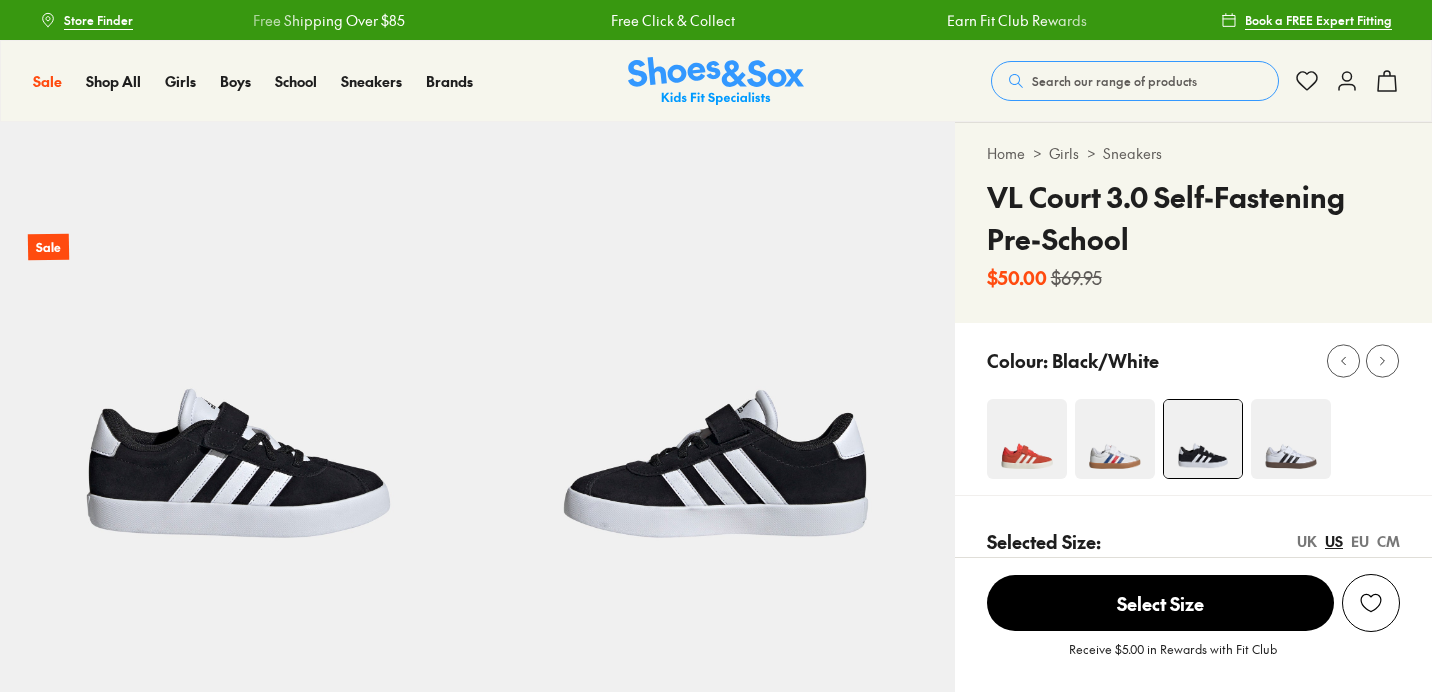 scroll, scrollTop: 0, scrollLeft: 0, axis: both 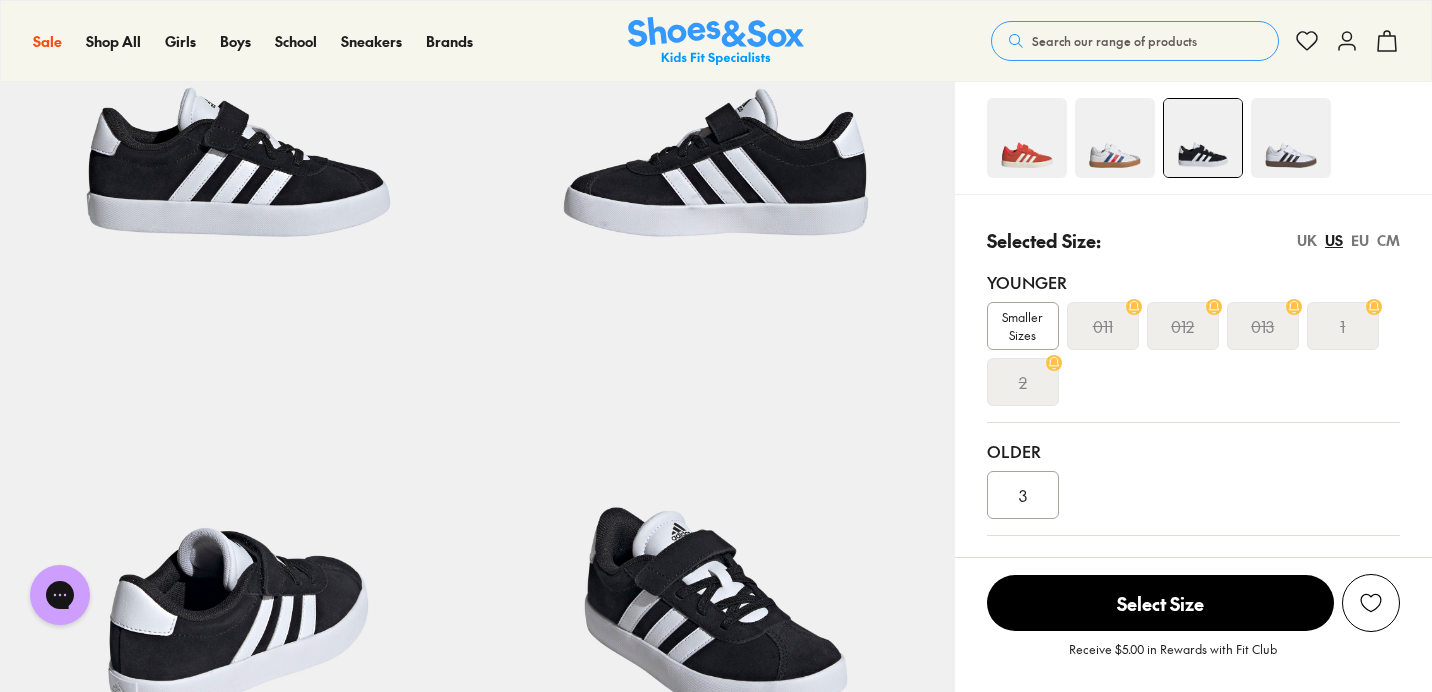 click at bounding box center (1115, 138) 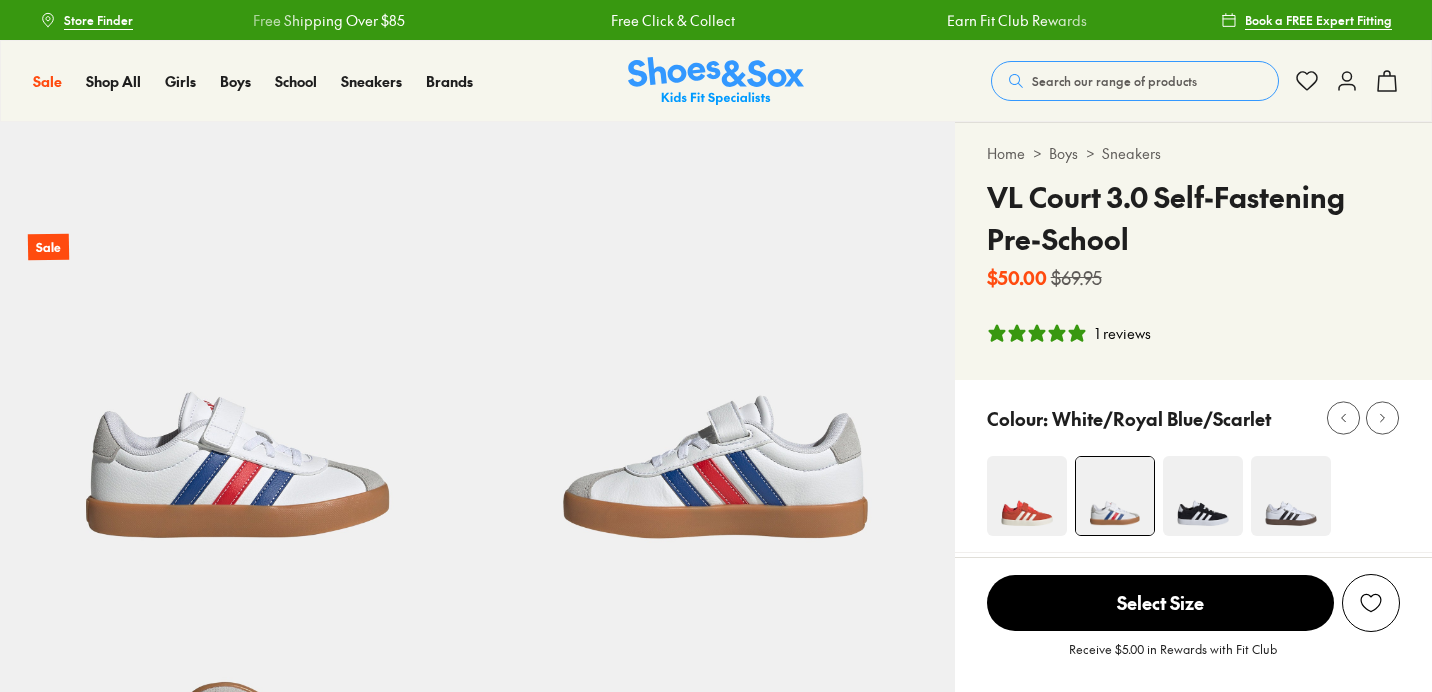 select on "*" 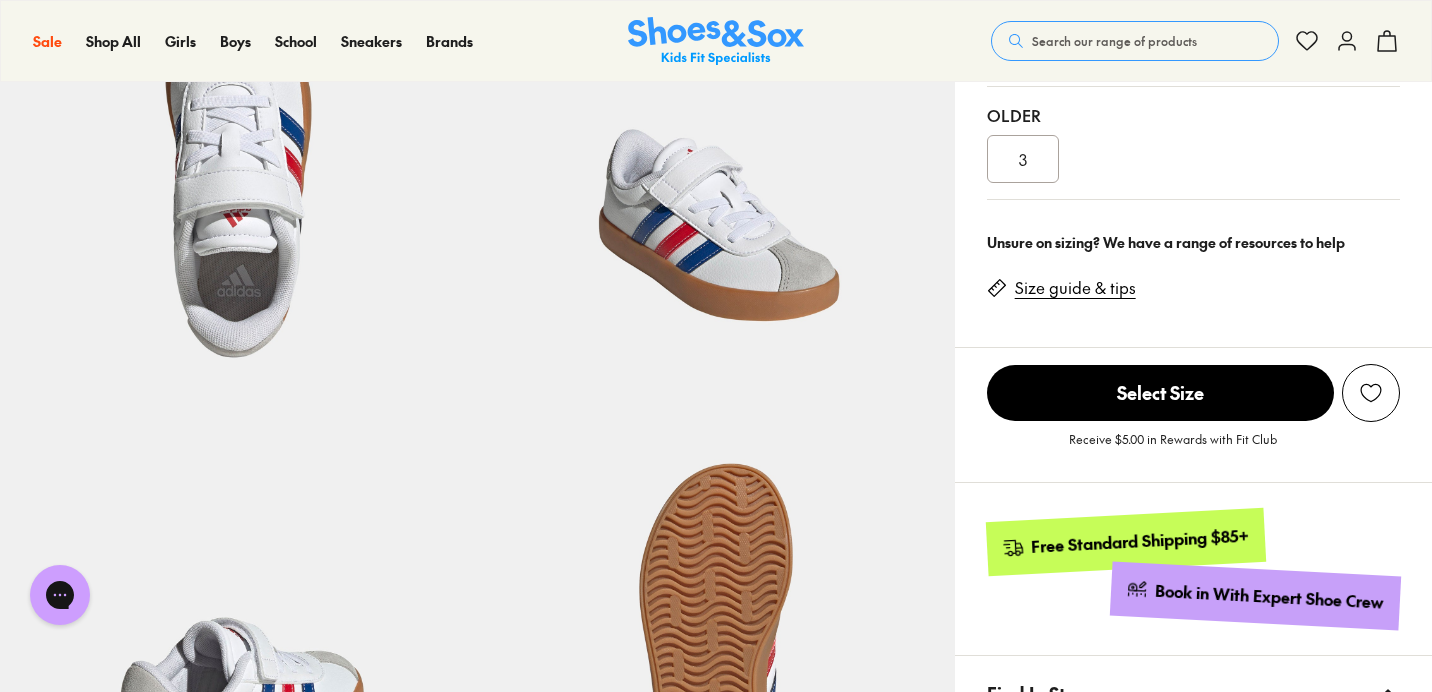 scroll, scrollTop: 678, scrollLeft: 0, axis: vertical 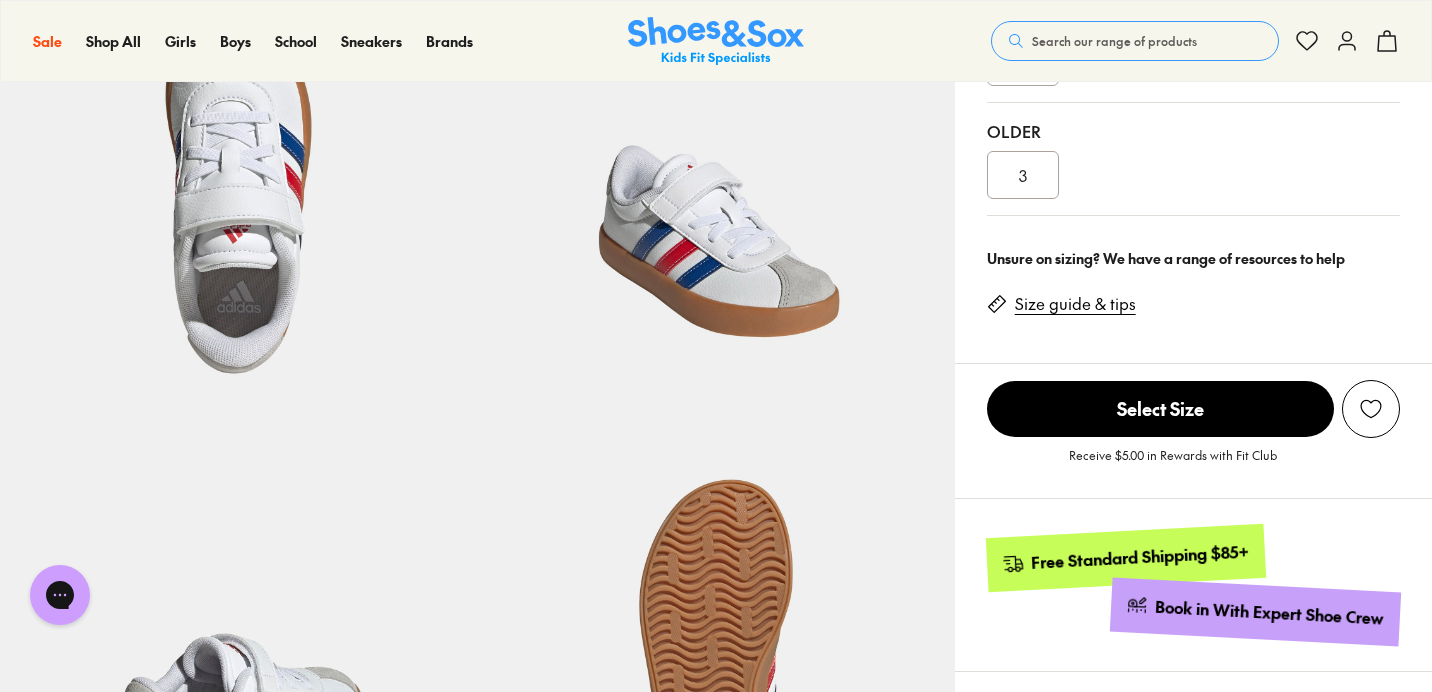 click on "Size guide & tips" at bounding box center (1075, 304) 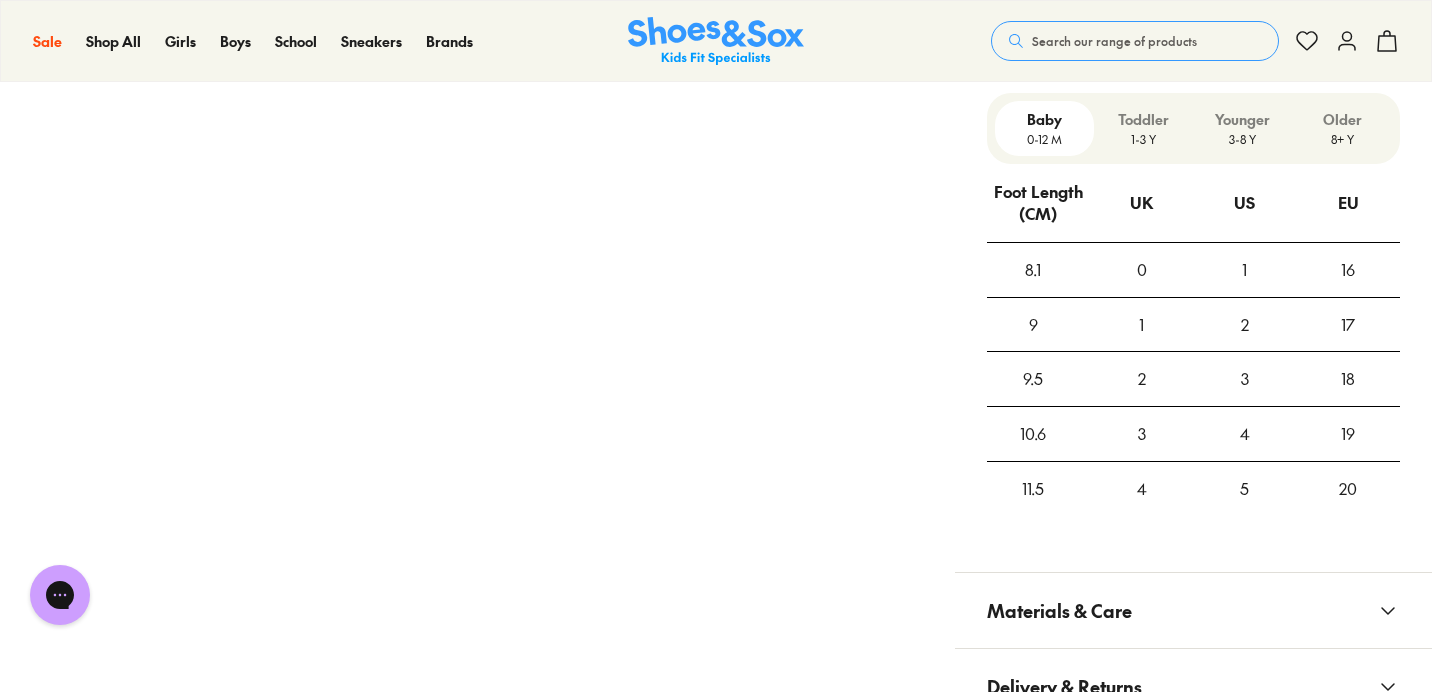 scroll, scrollTop: 1521, scrollLeft: 0, axis: vertical 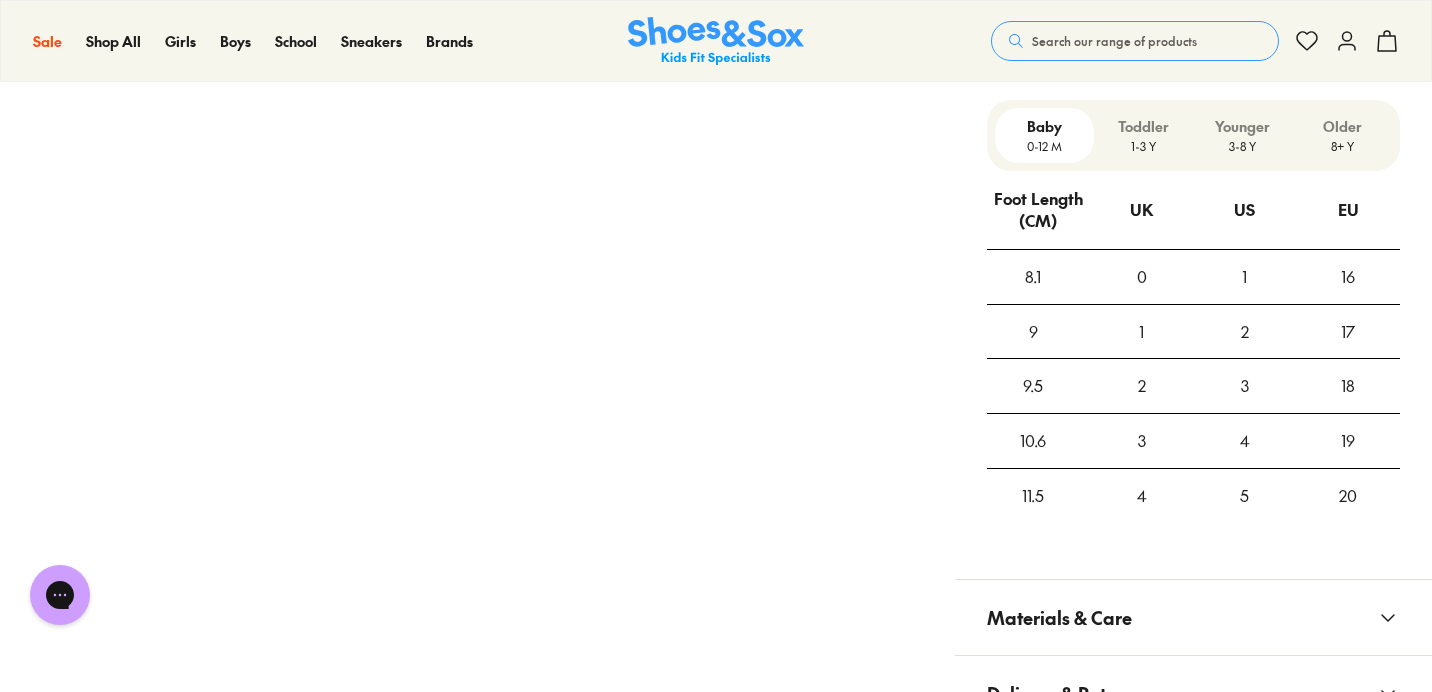click on "3-8 Y" at bounding box center [1242, 146] 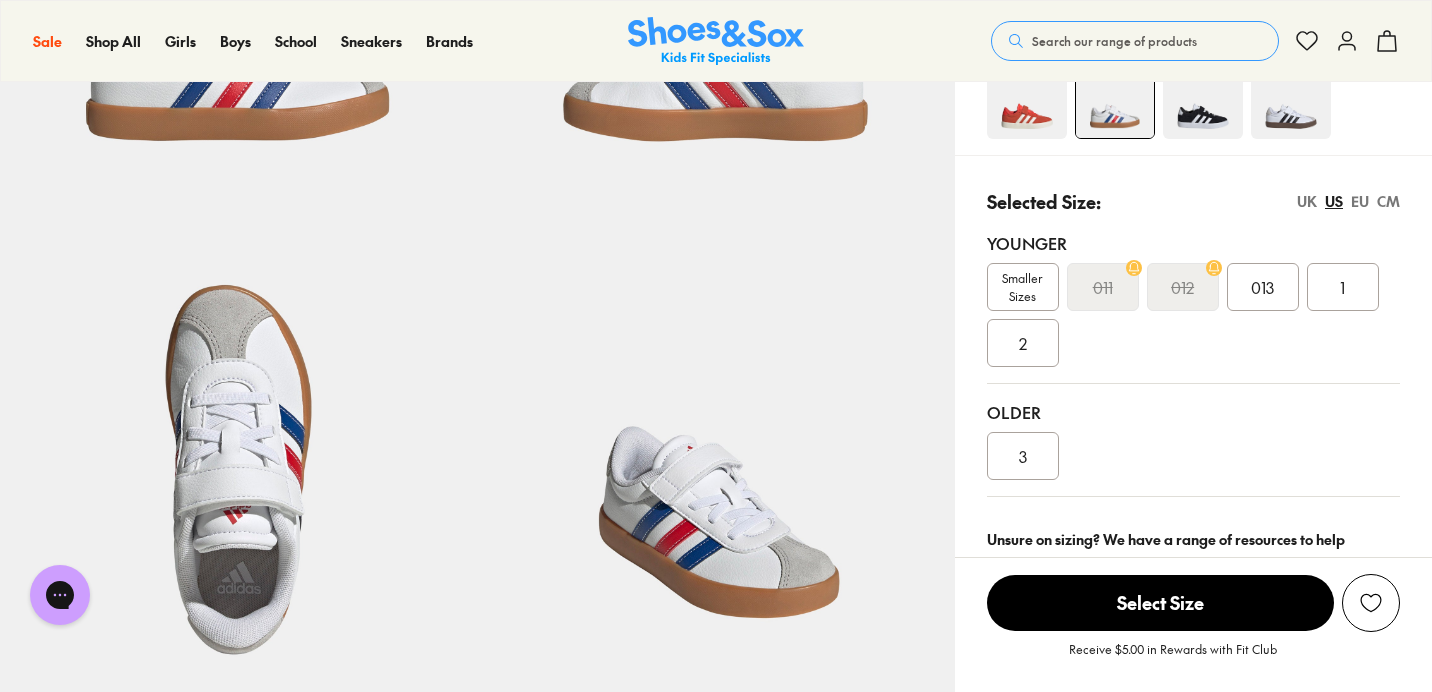 scroll, scrollTop: 392, scrollLeft: 0, axis: vertical 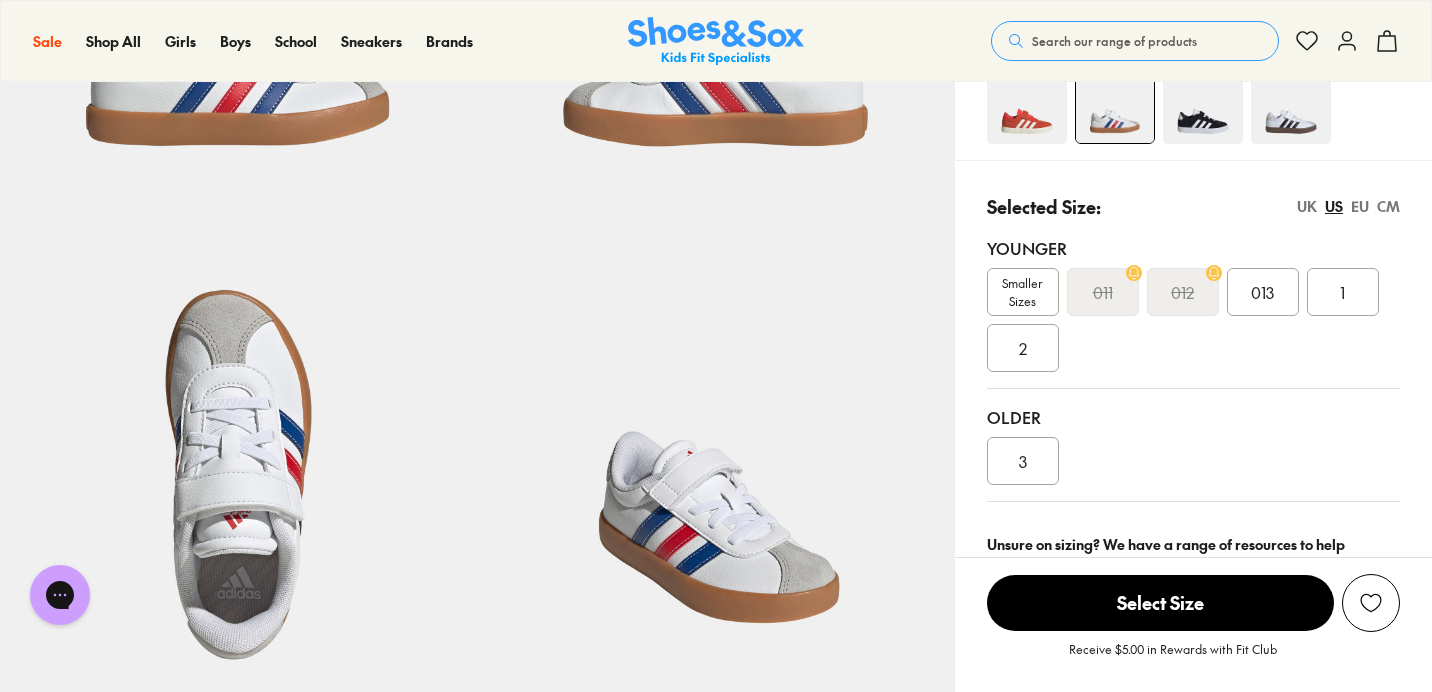 click on "UK" at bounding box center [1307, 206] 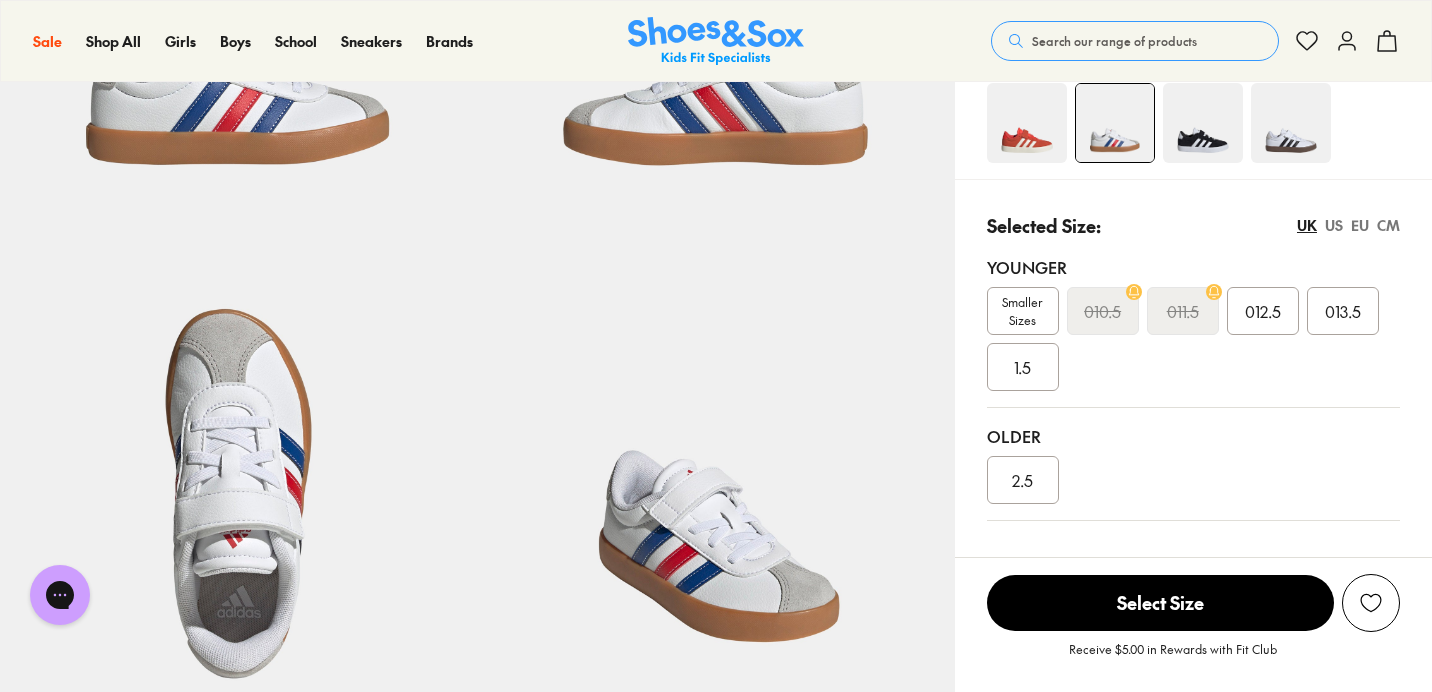 scroll, scrollTop: 337, scrollLeft: 0, axis: vertical 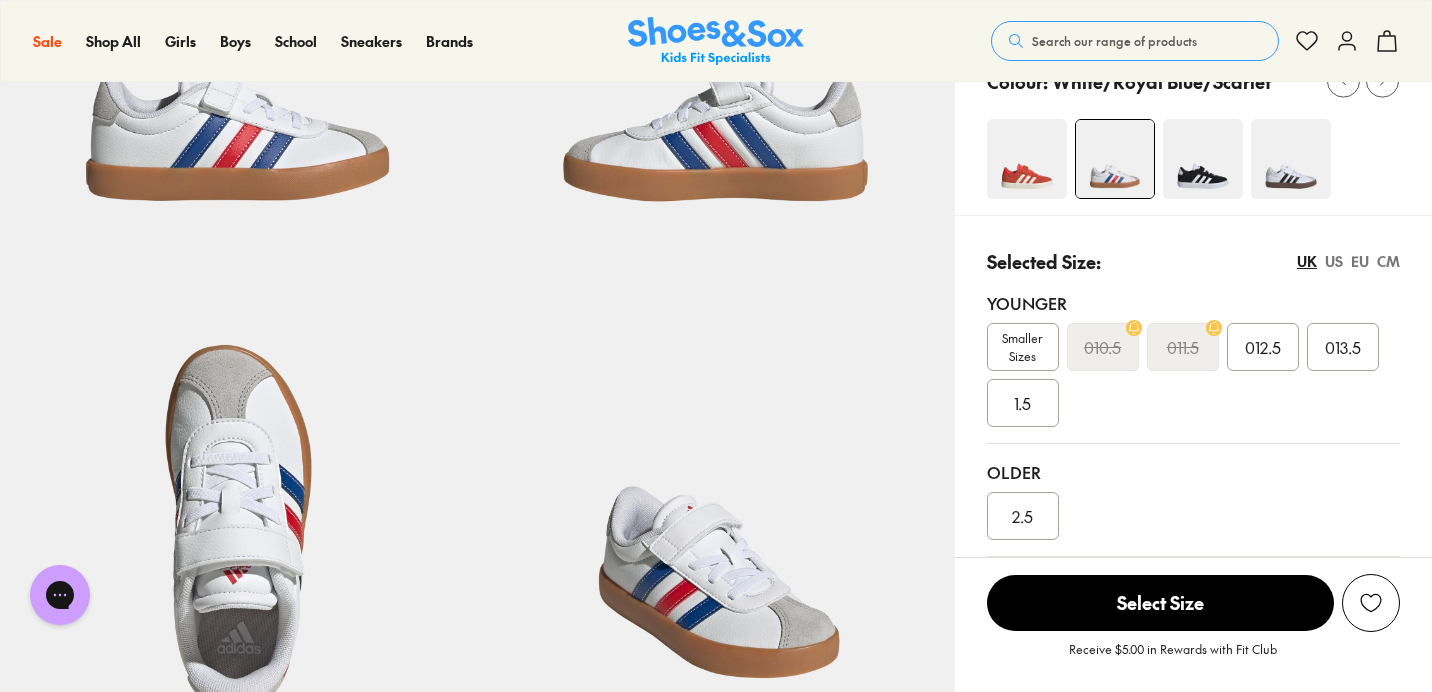 click on "013.5" at bounding box center (1343, 347) 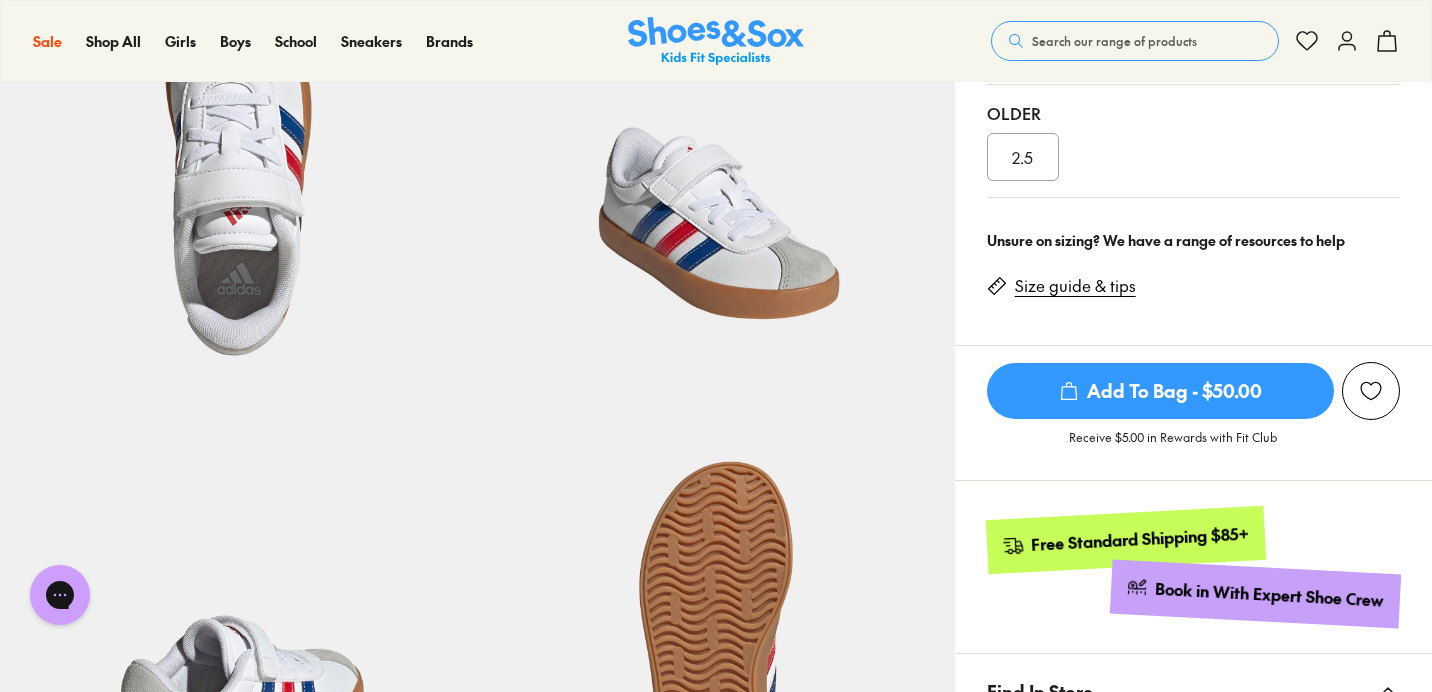 scroll, scrollTop: 692, scrollLeft: 0, axis: vertical 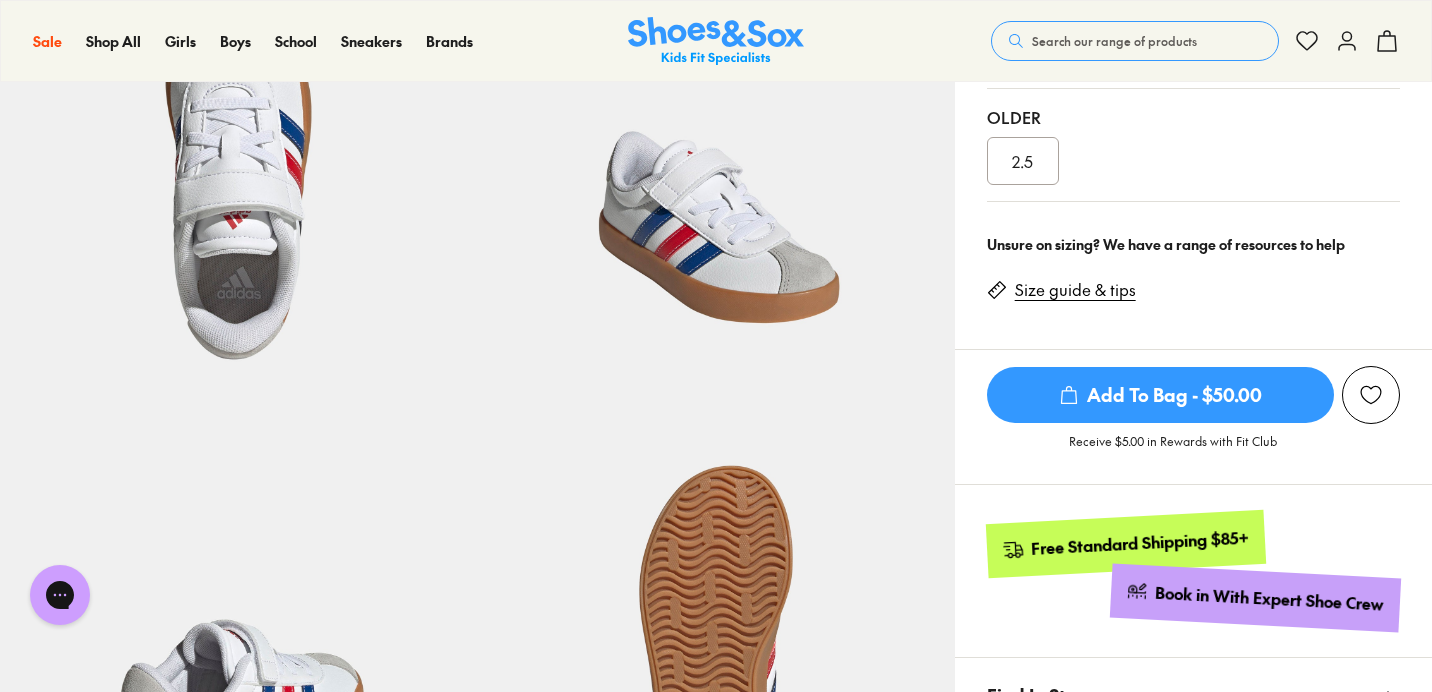 click on "Add To Bag - $50.00" at bounding box center (1160, 395) 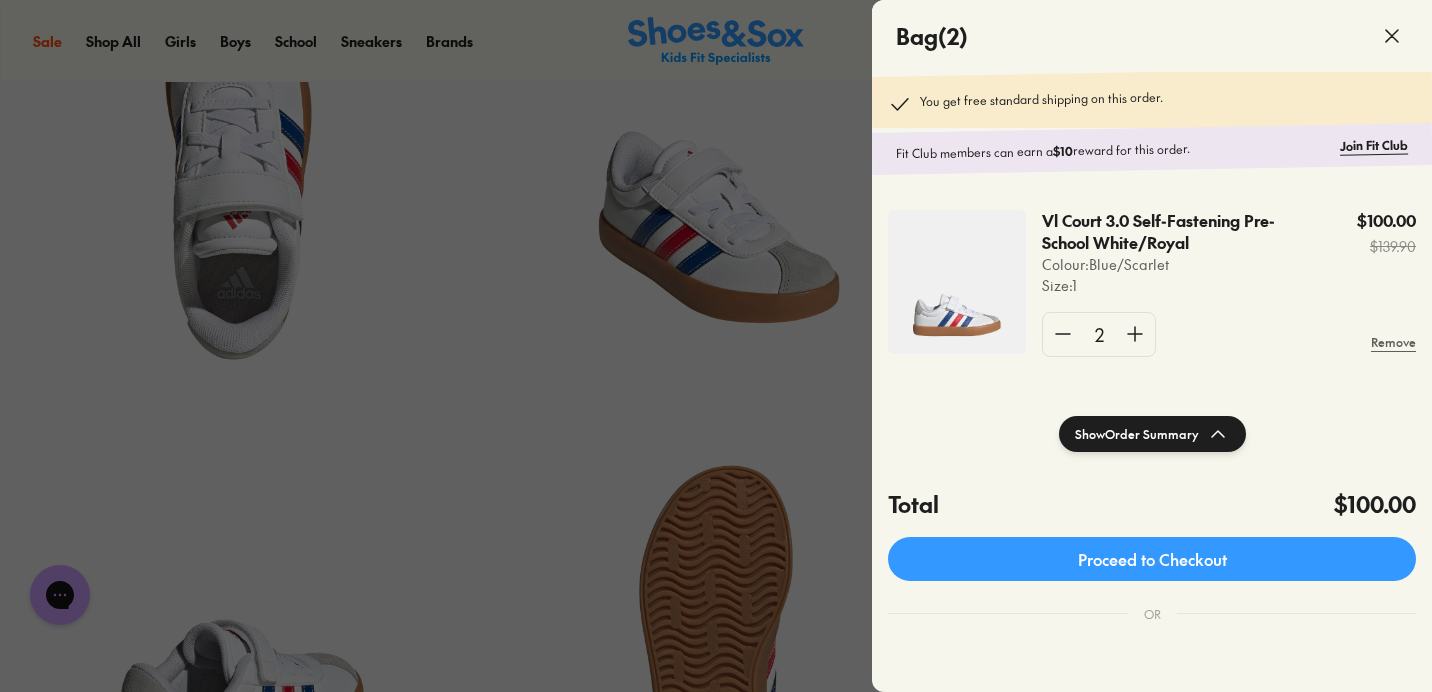 click 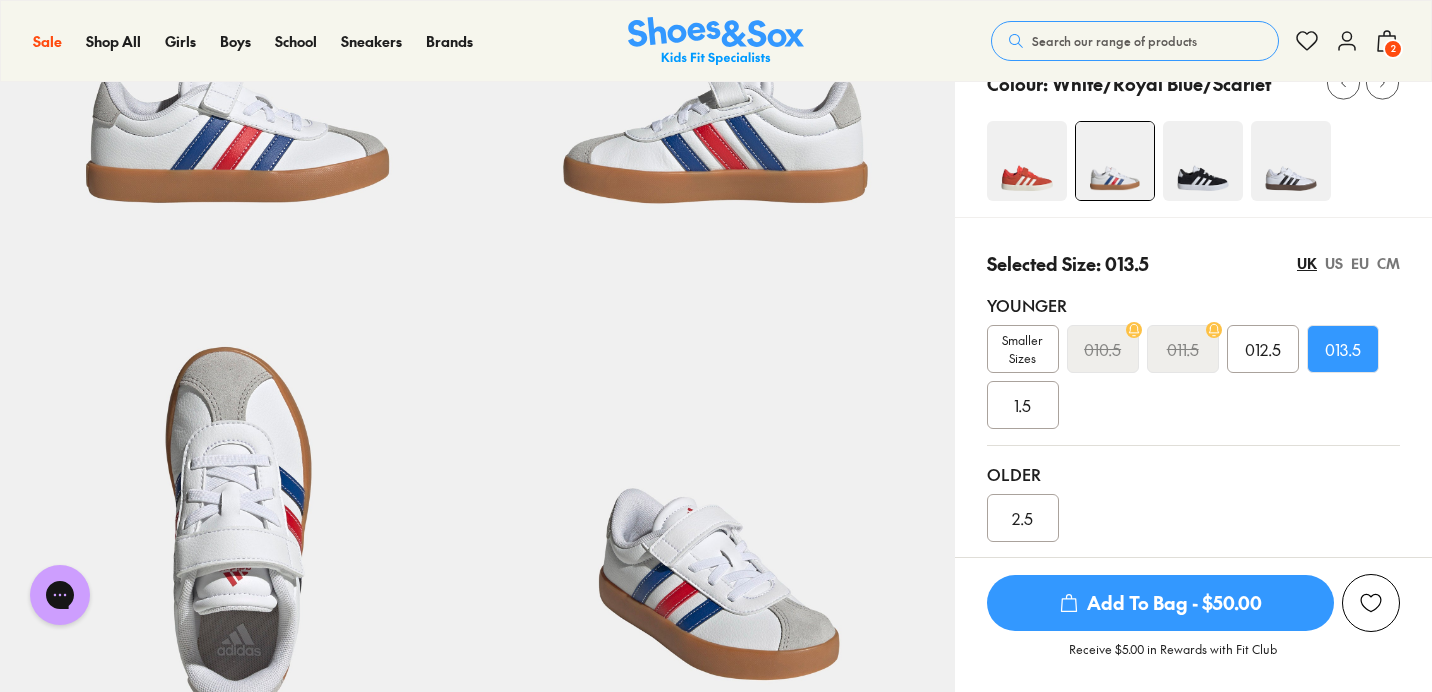 scroll, scrollTop: 0, scrollLeft: 0, axis: both 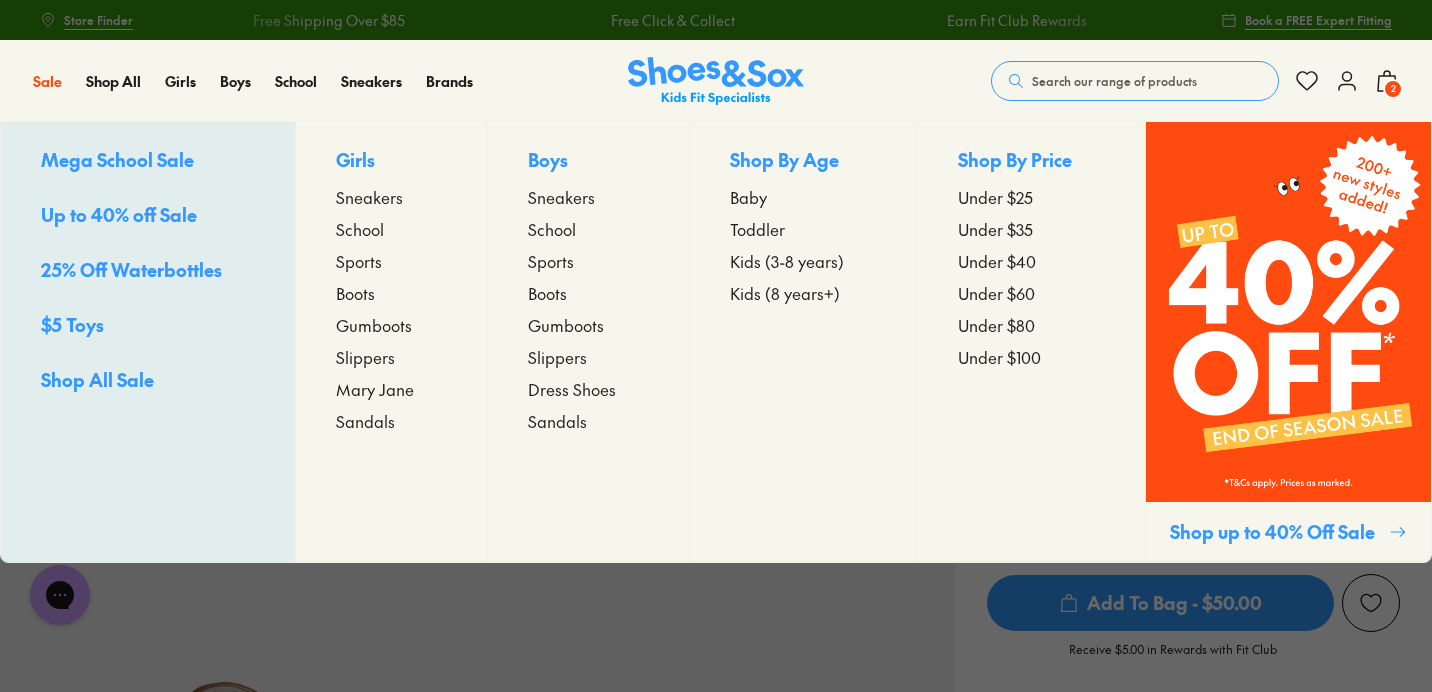 click on "Sneakers" at bounding box center [561, 197] 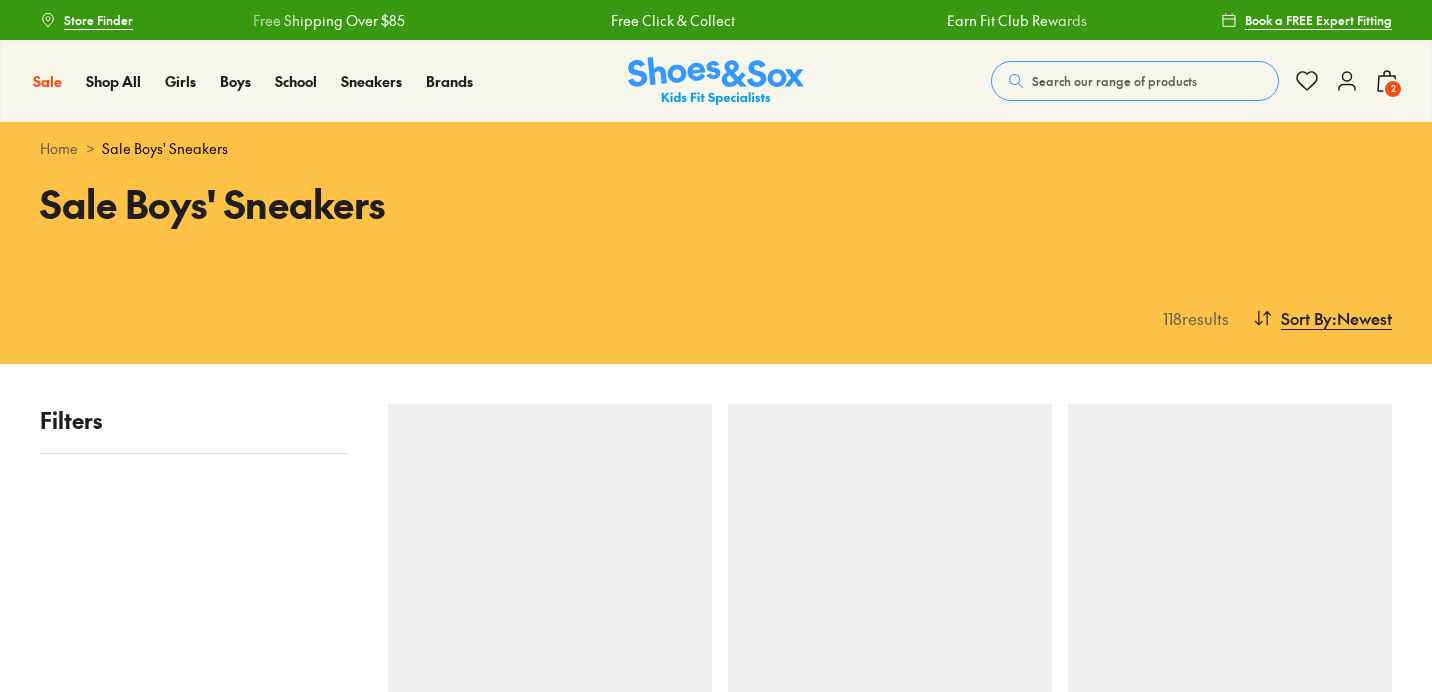 scroll, scrollTop: 0, scrollLeft: 0, axis: both 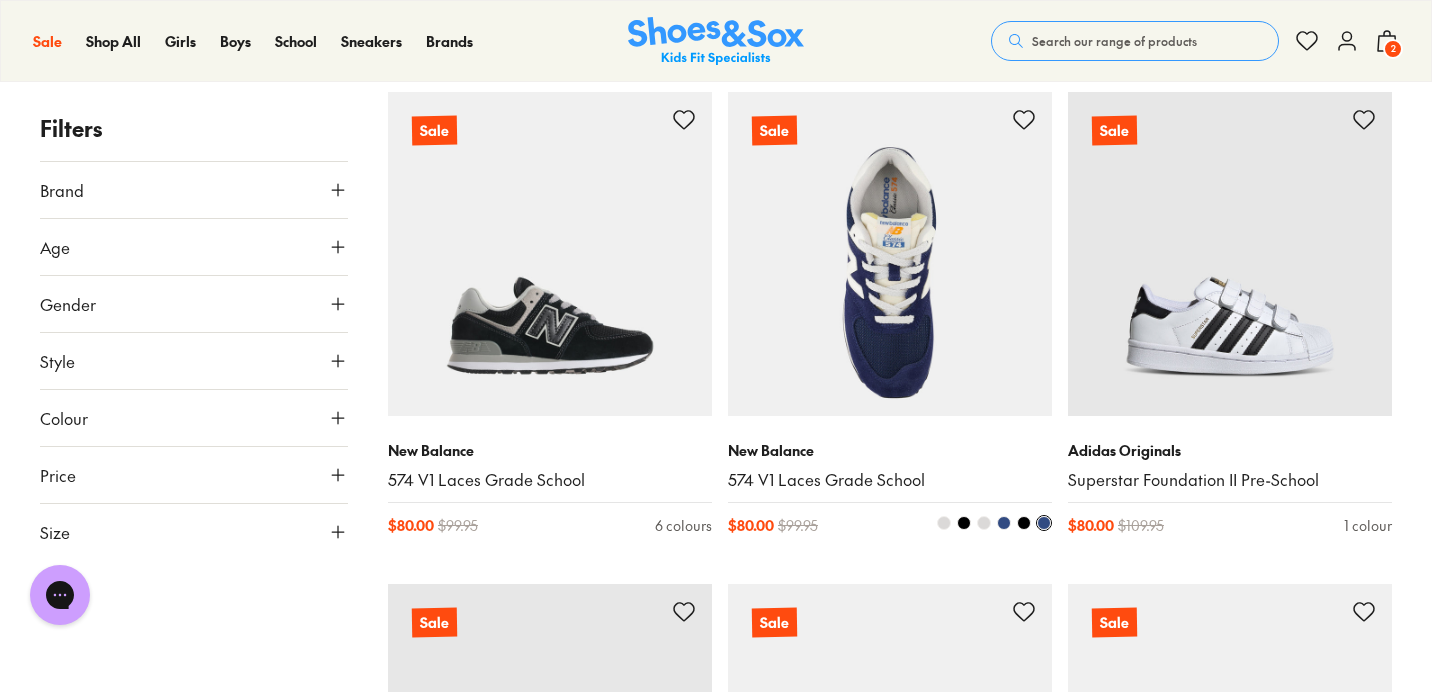 click on "New Balance 574 V1 Laces Grade School $ 80.00 $ 99.95 6 colours" at bounding box center [890, 488] 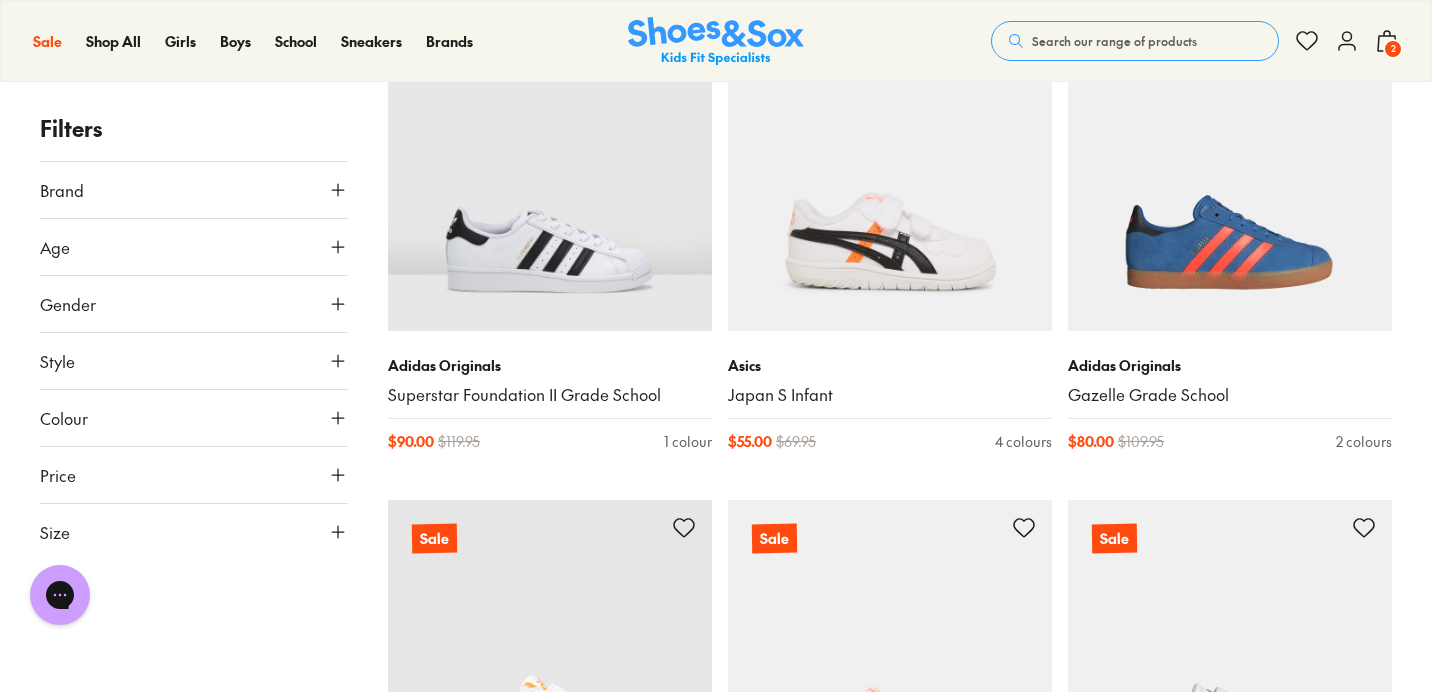 scroll, scrollTop: 3855, scrollLeft: 0, axis: vertical 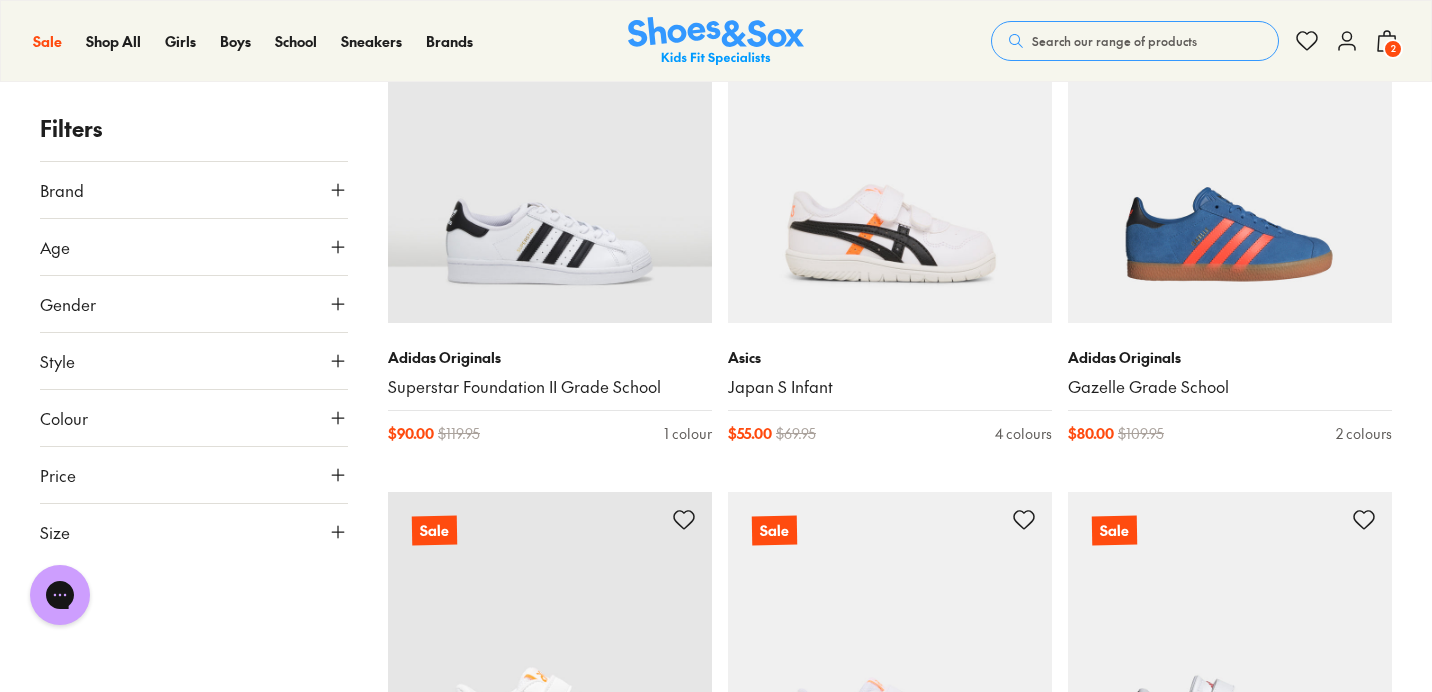 click on "Age" at bounding box center (194, 247) 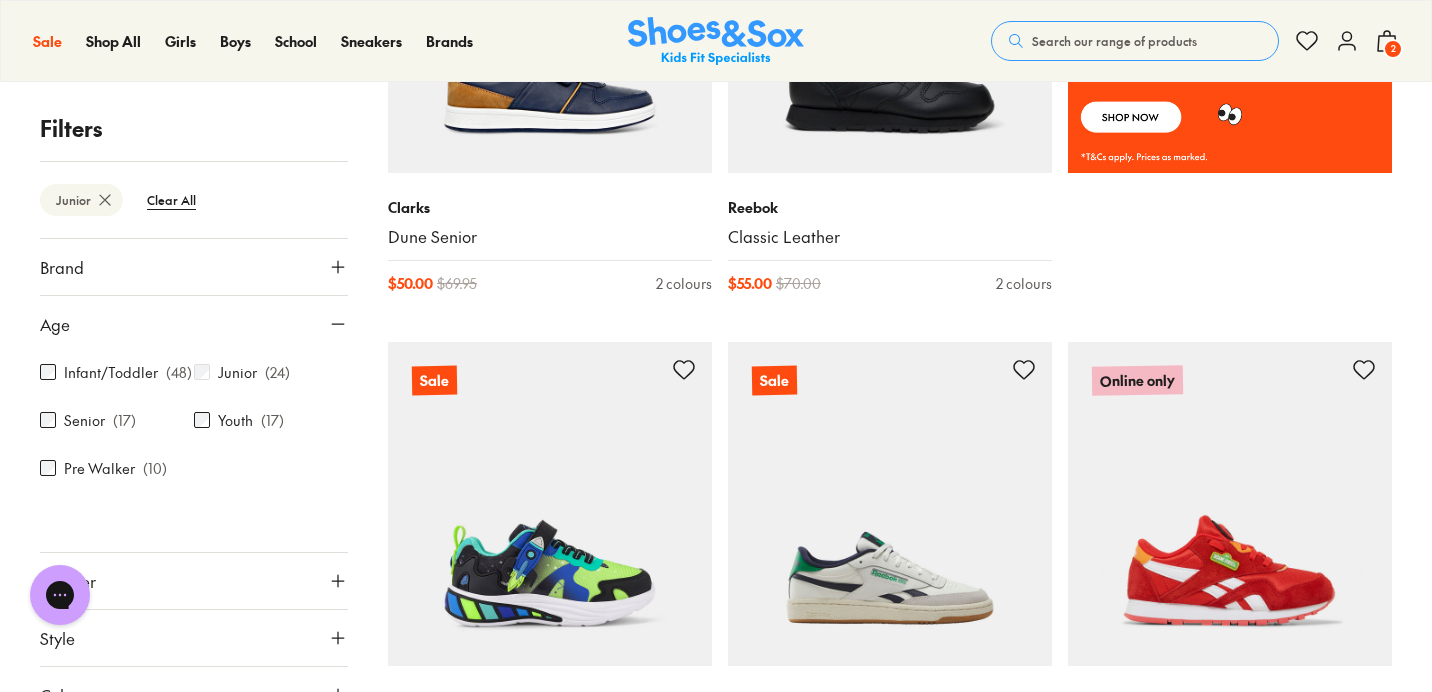 scroll, scrollTop: 1499, scrollLeft: 0, axis: vertical 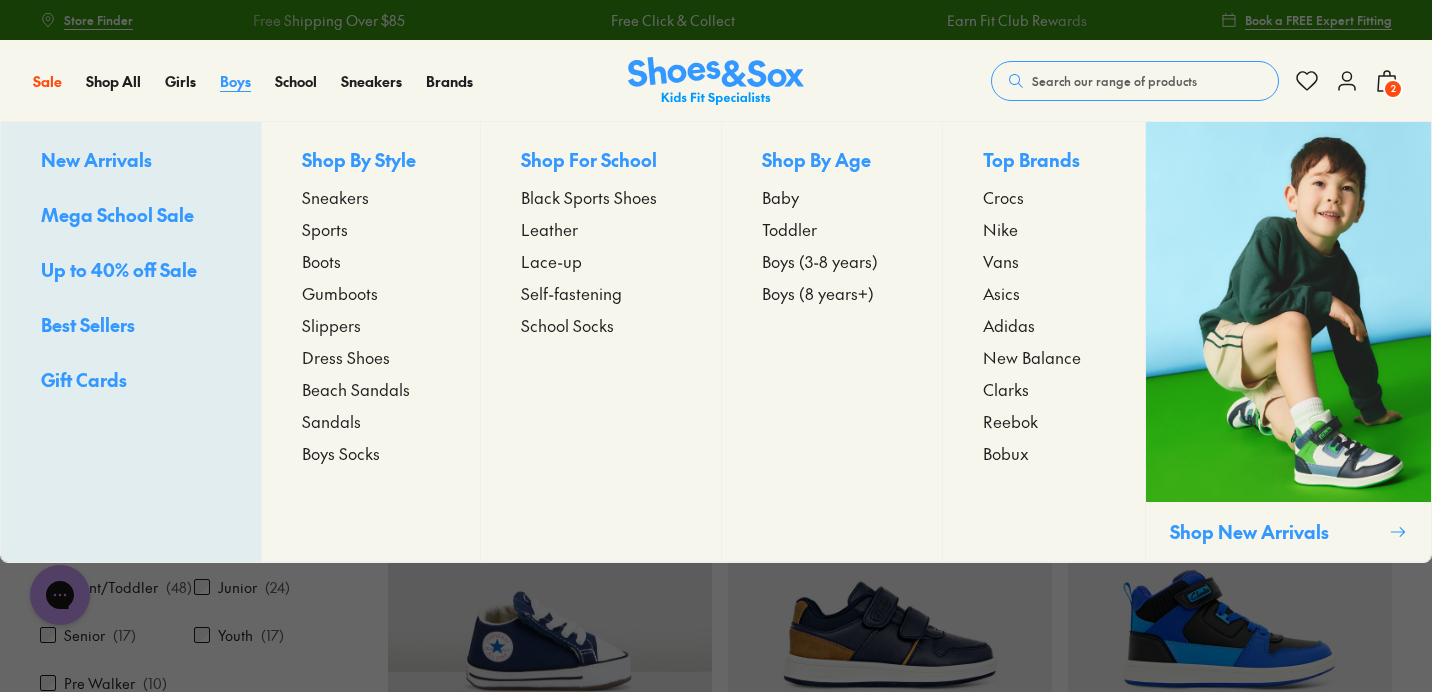 click on "Boys" at bounding box center [235, 81] 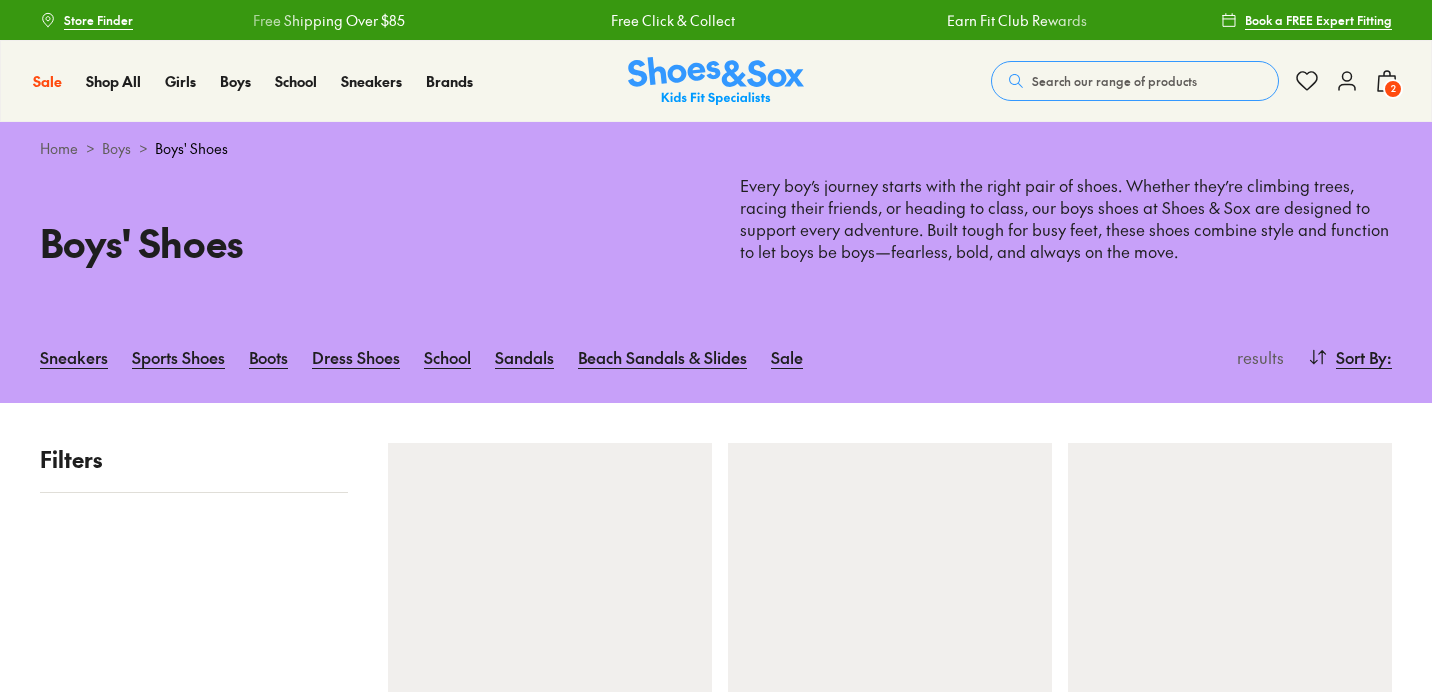 scroll, scrollTop: 0, scrollLeft: 0, axis: both 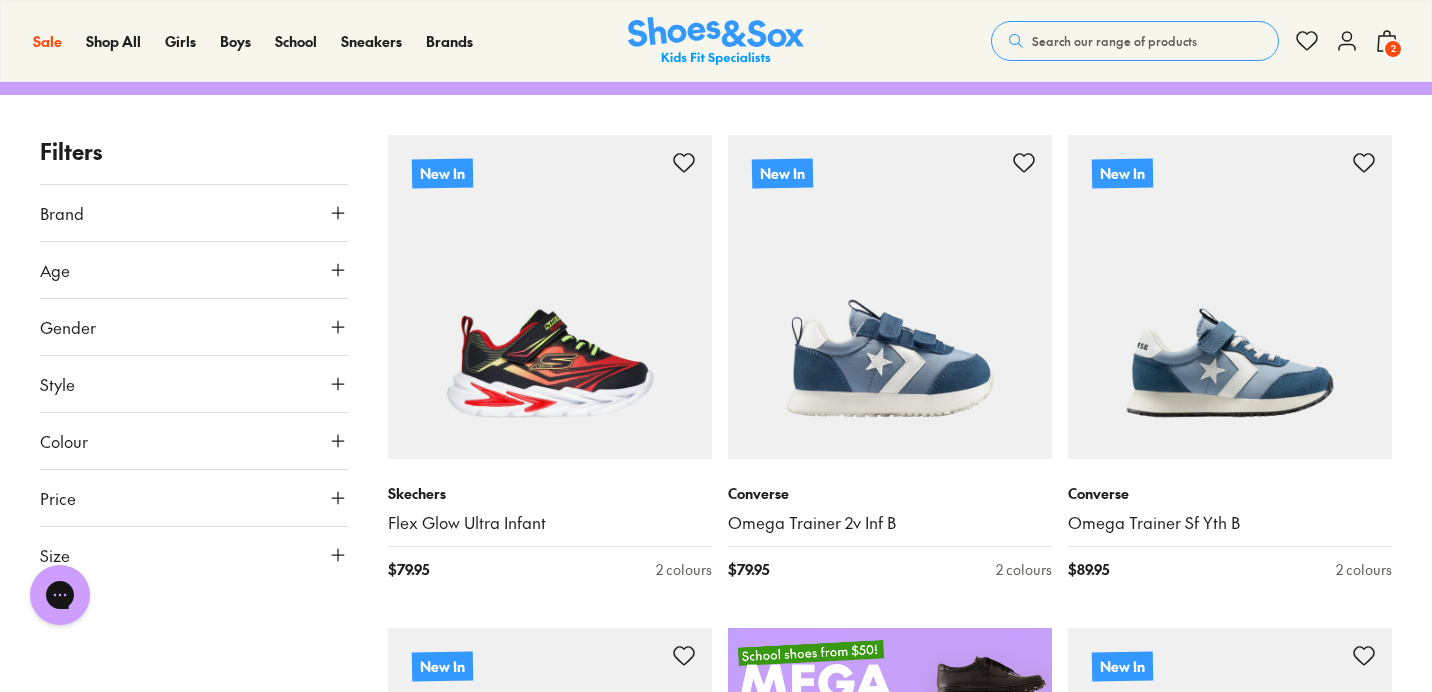 click 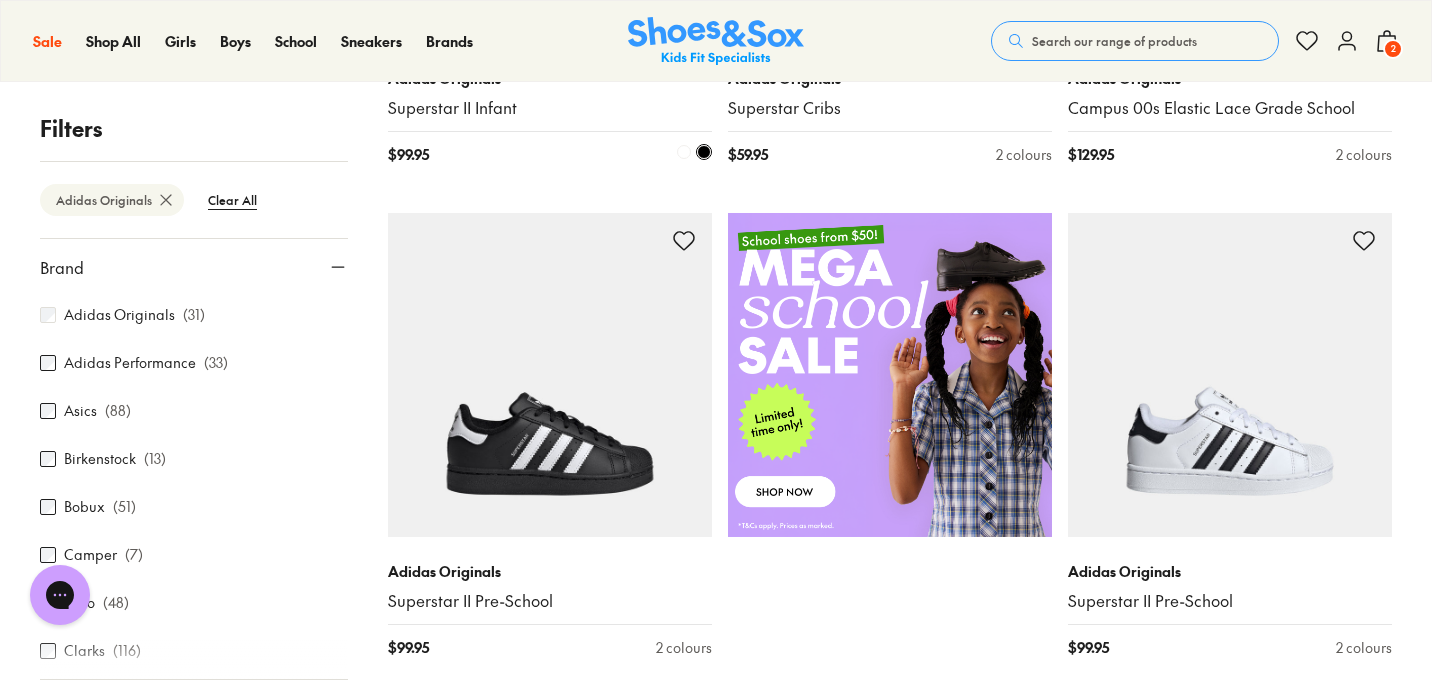 scroll, scrollTop: 694, scrollLeft: 0, axis: vertical 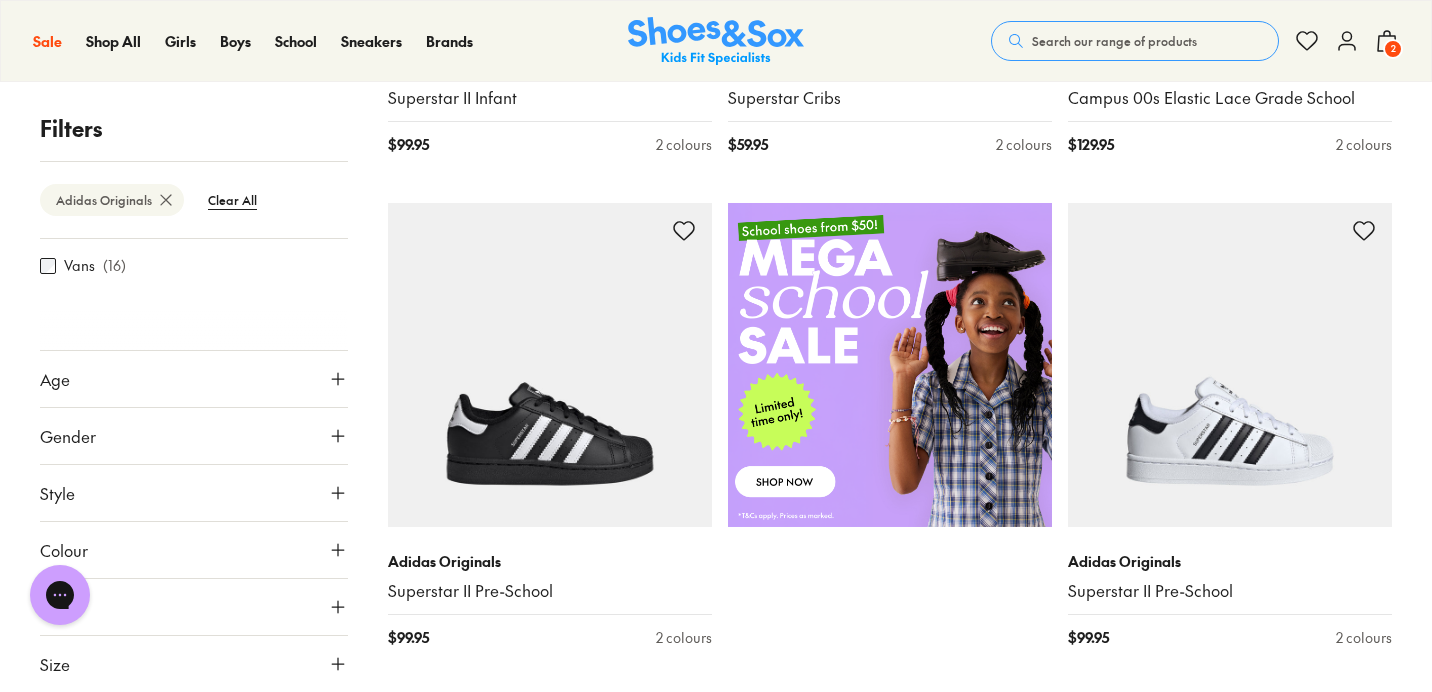 click on "Size" at bounding box center (194, 664) 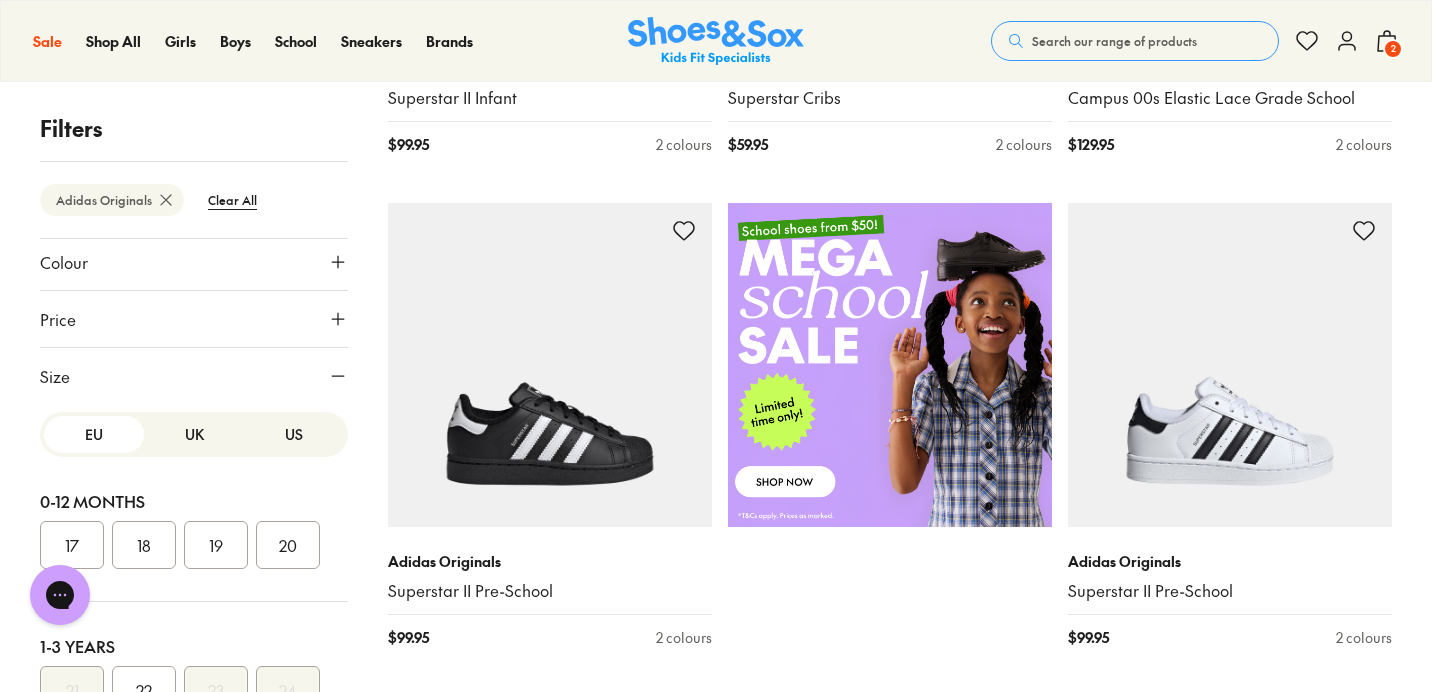 scroll, scrollTop: 713, scrollLeft: 0, axis: vertical 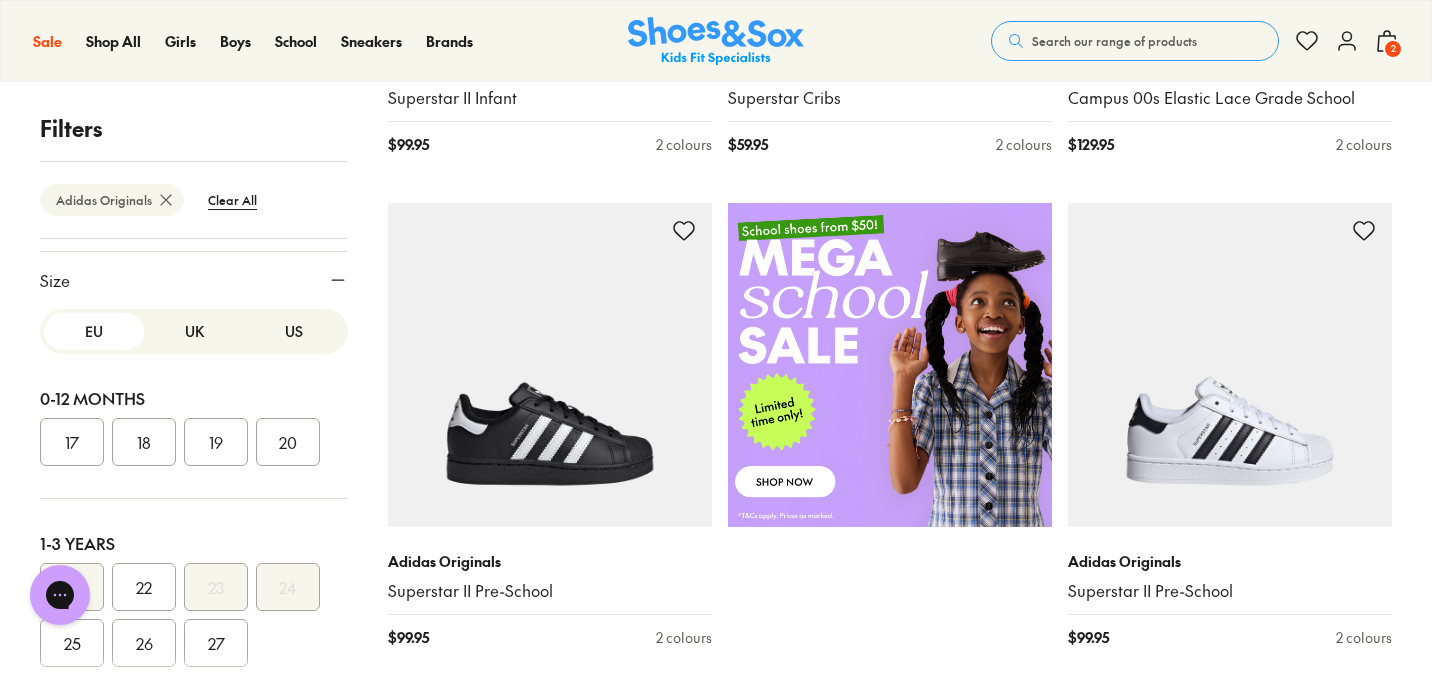 click on "UK" at bounding box center (194, 331) 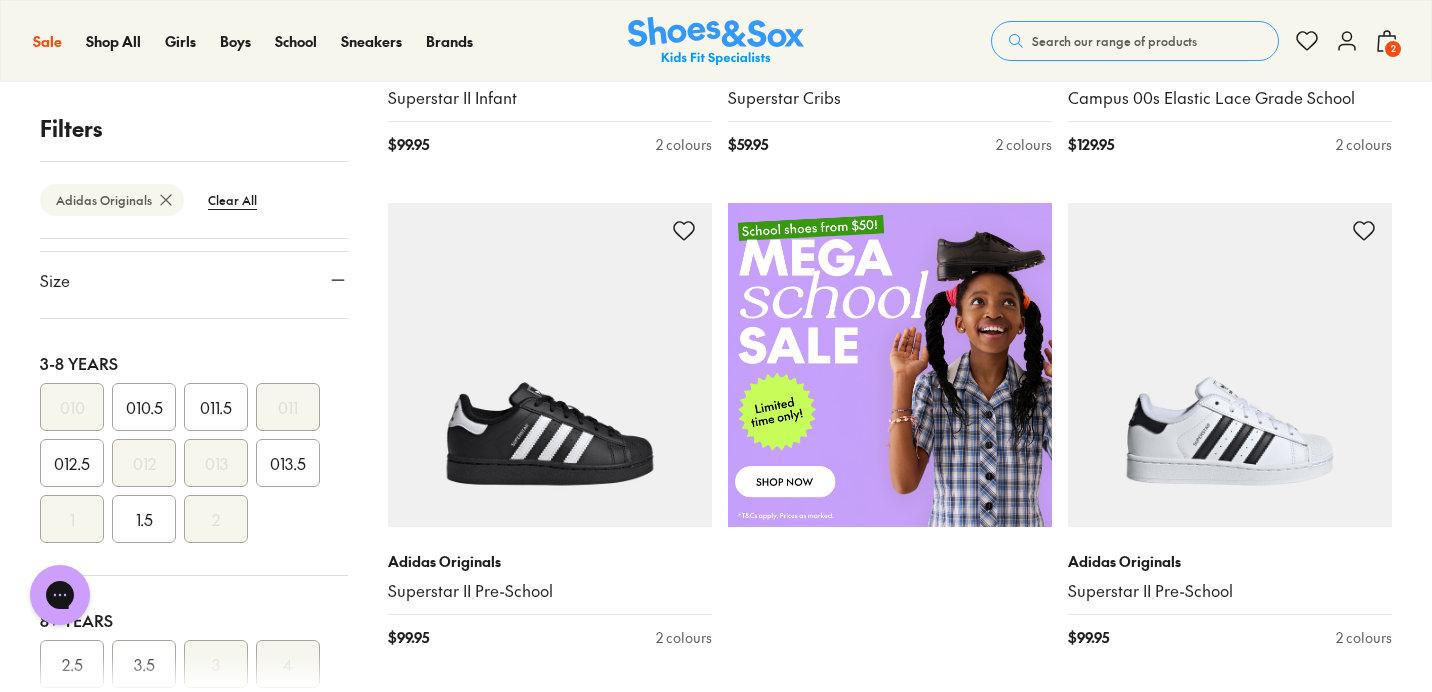 scroll, scrollTop: 504, scrollLeft: 0, axis: vertical 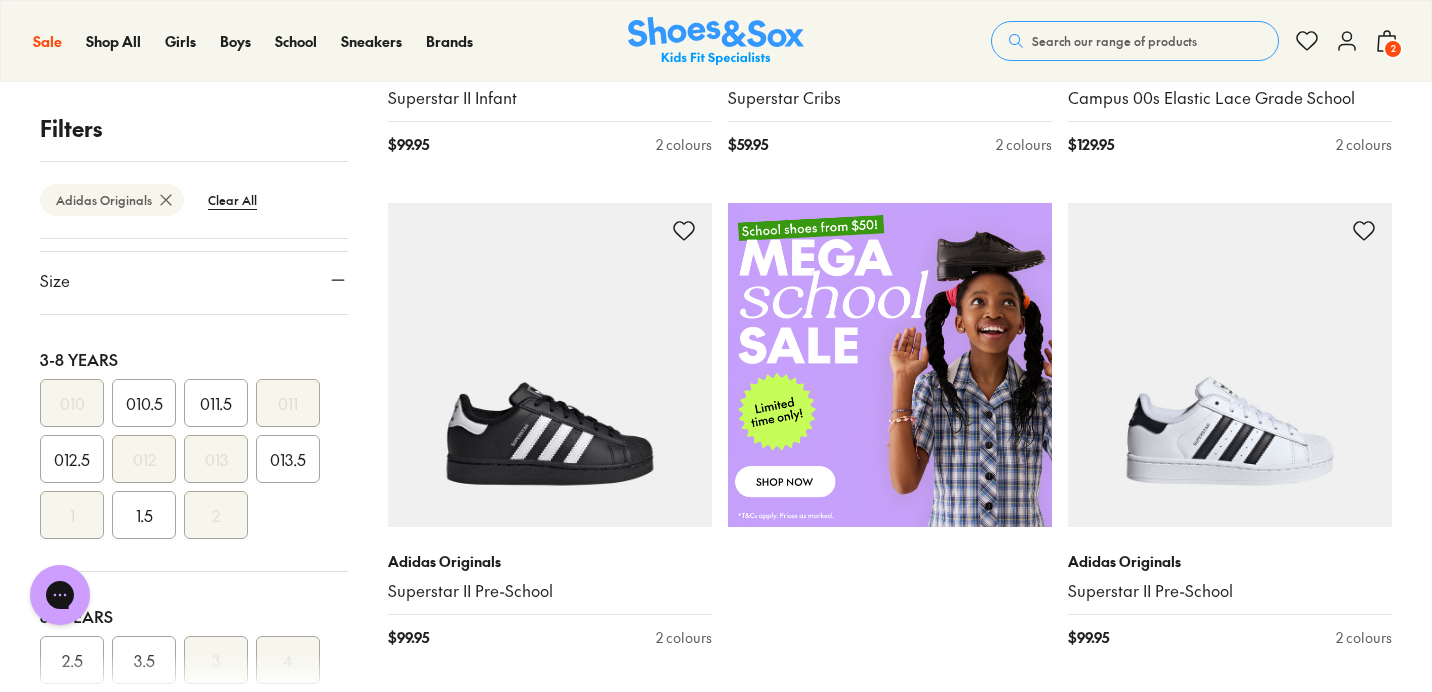 click on "013.5" at bounding box center [288, 459] 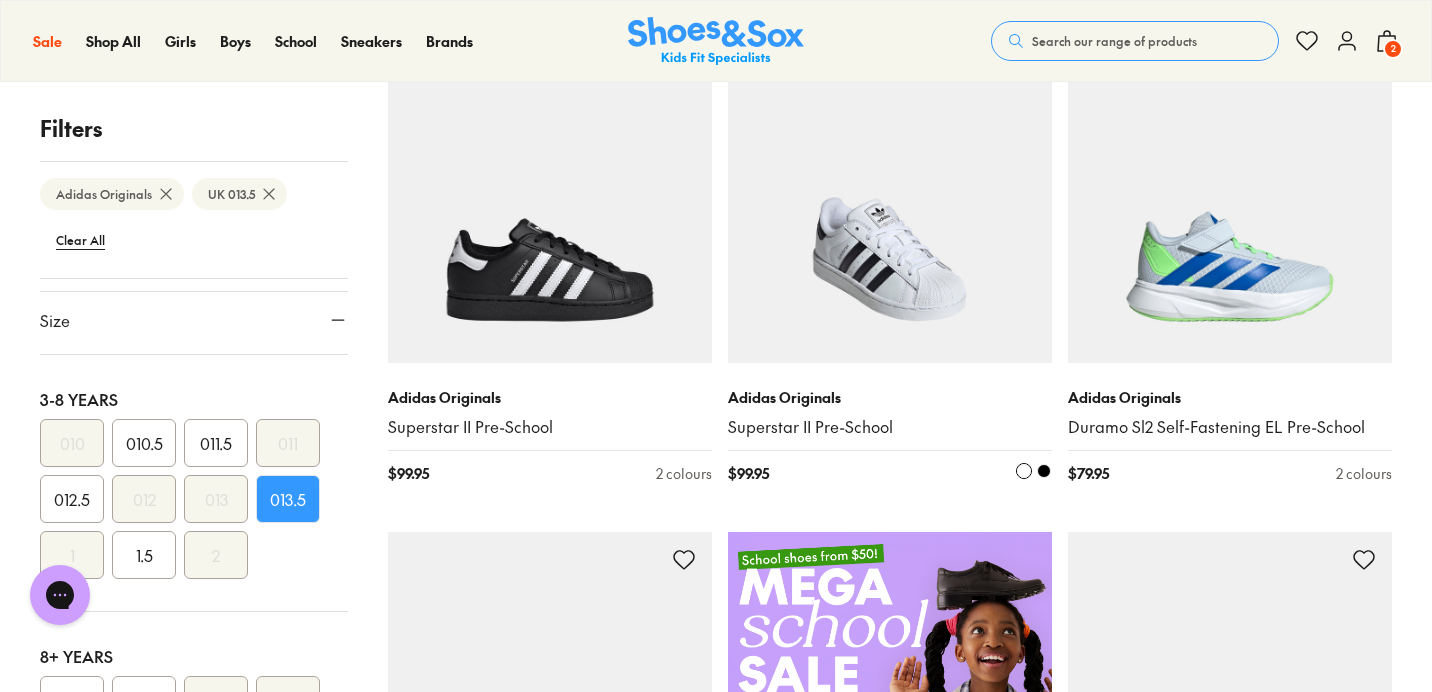 scroll, scrollTop: 416, scrollLeft: 0, axis: vertical 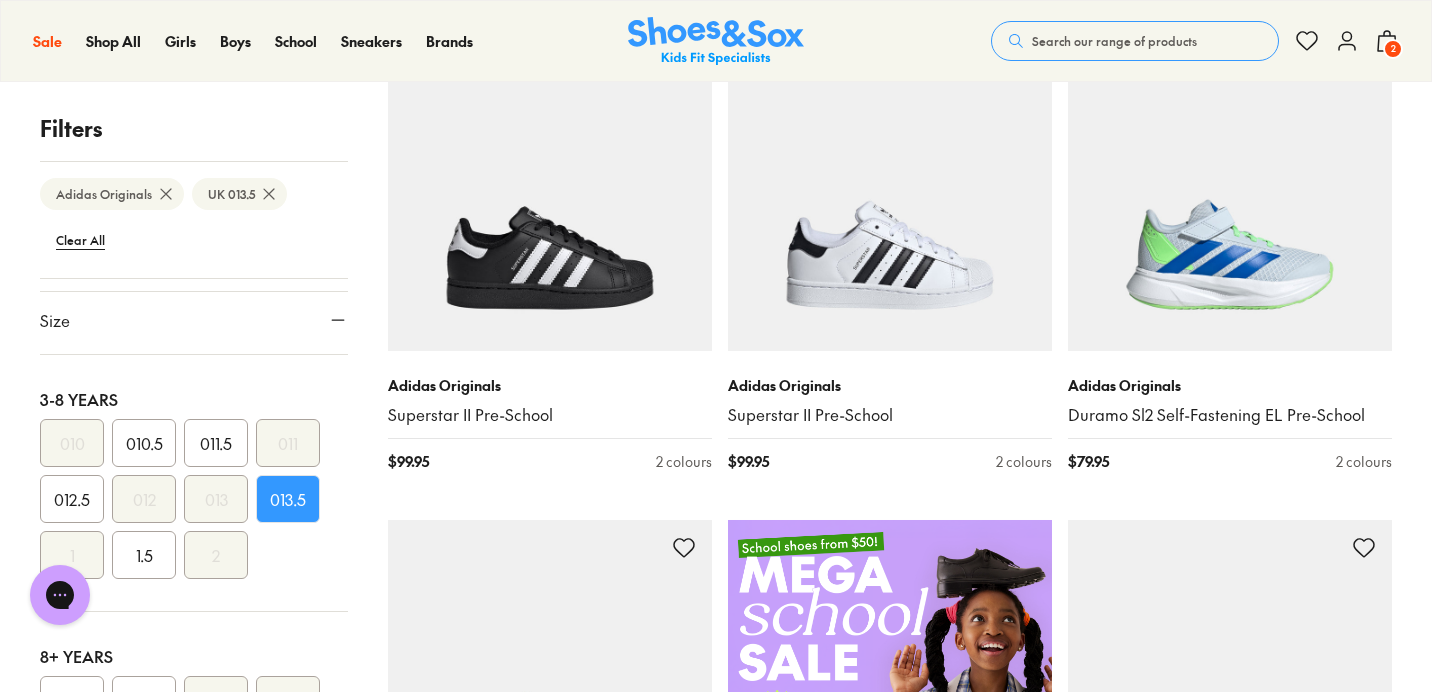 click 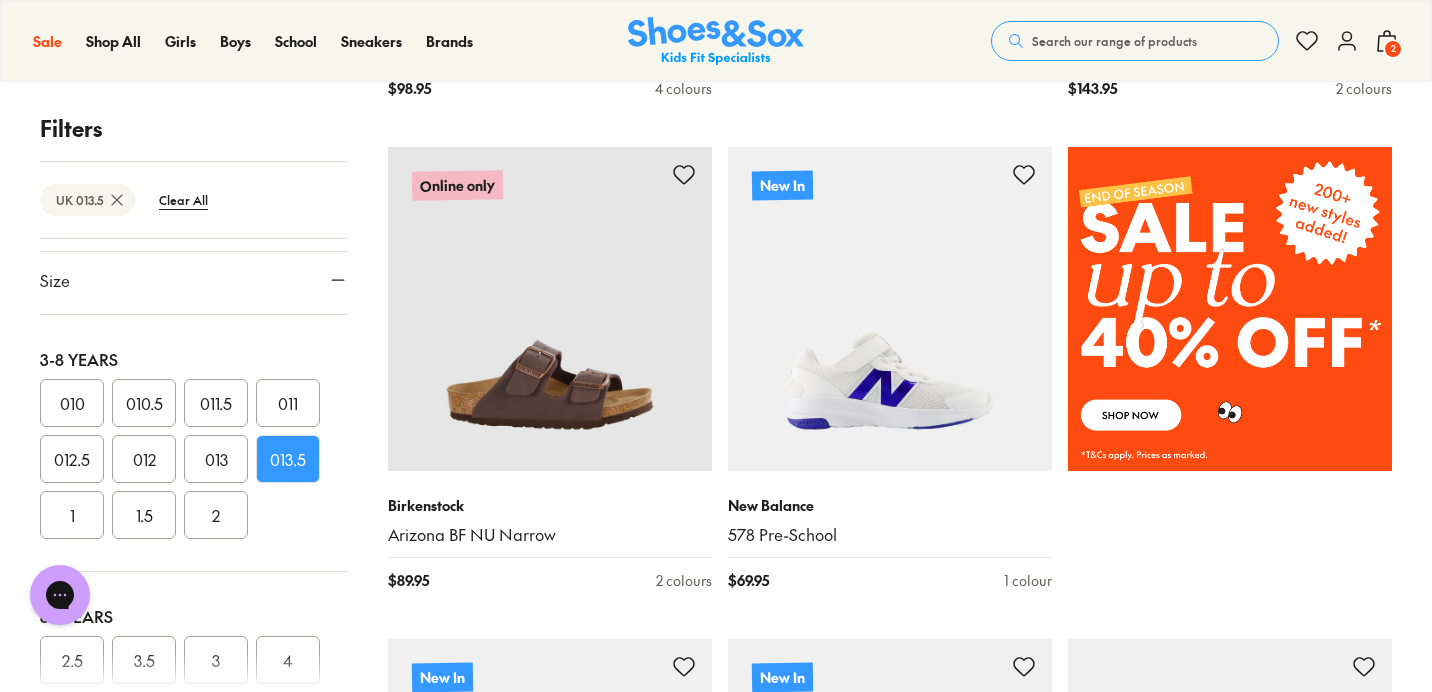 scroll, scrollTop: 1411, scrollLeft: 0, axis: vertical 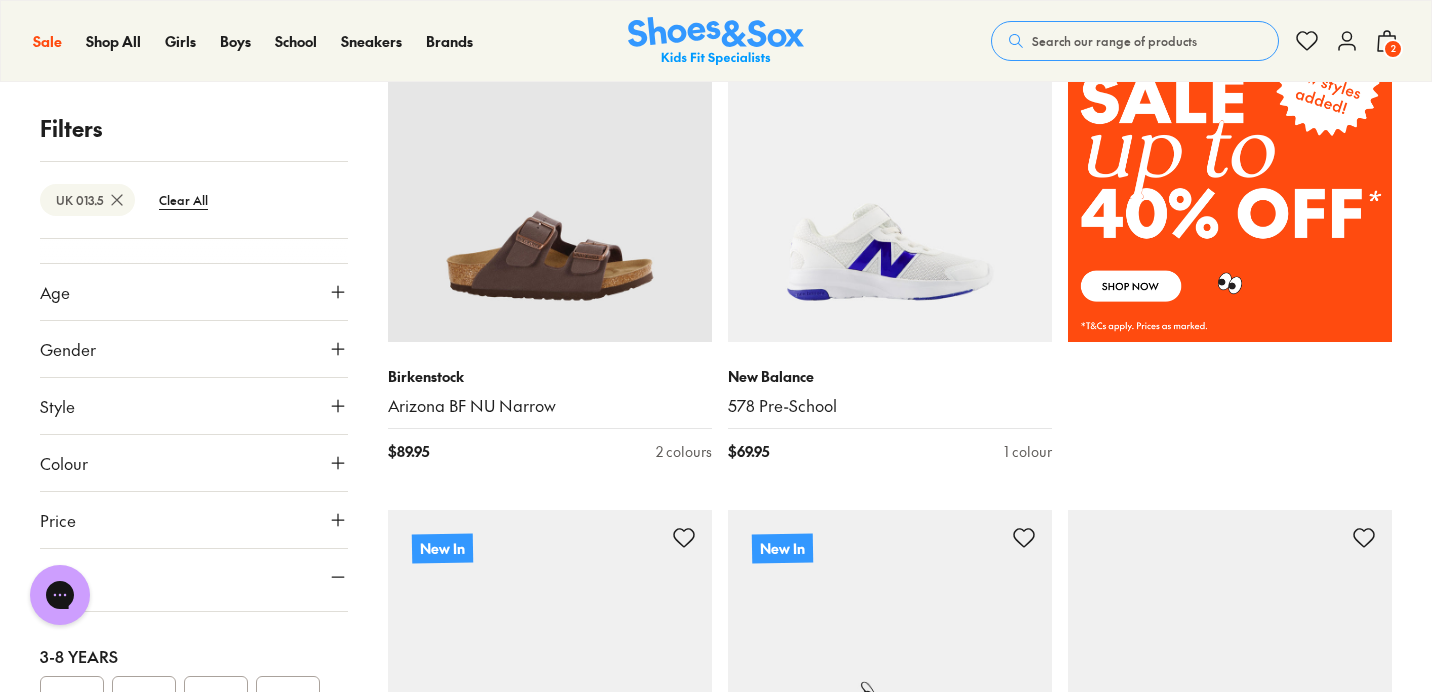 click on "Gender" at bounding box center [194, 349] 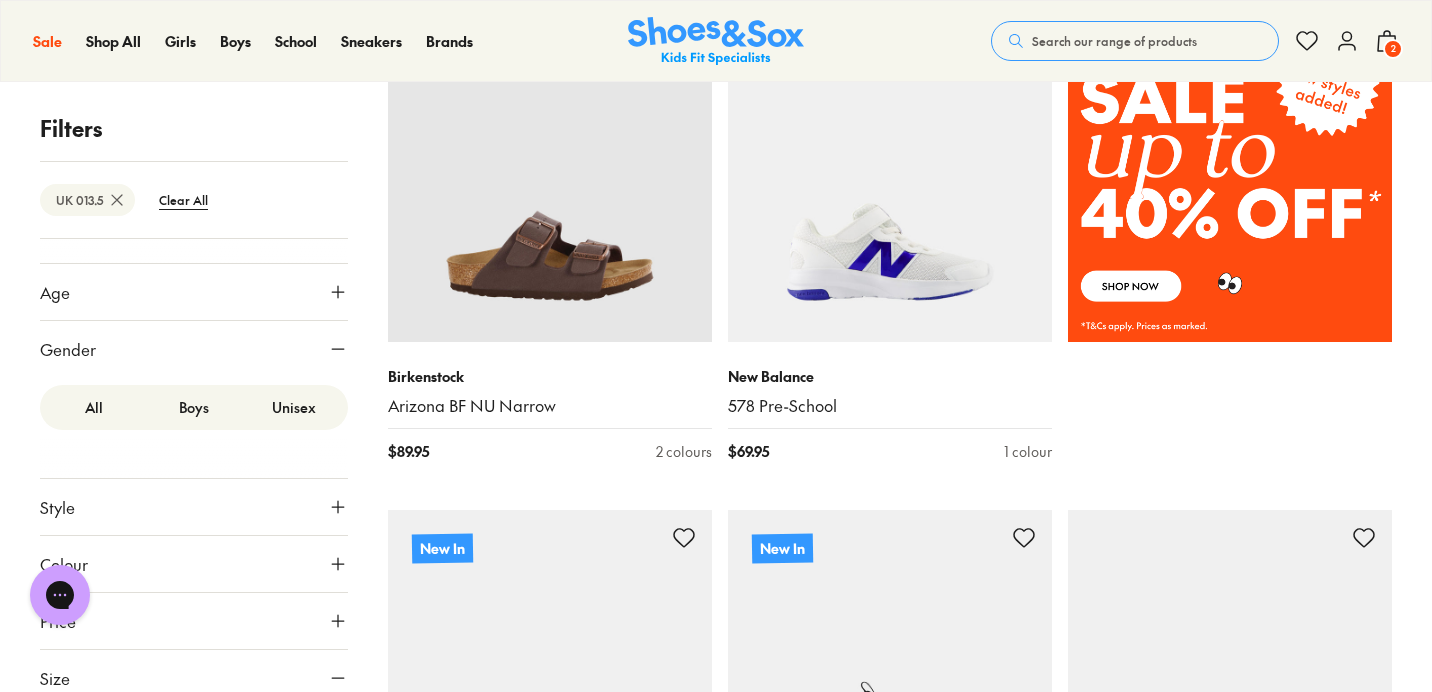 click on "Boys" at bounding box center [194, 407] 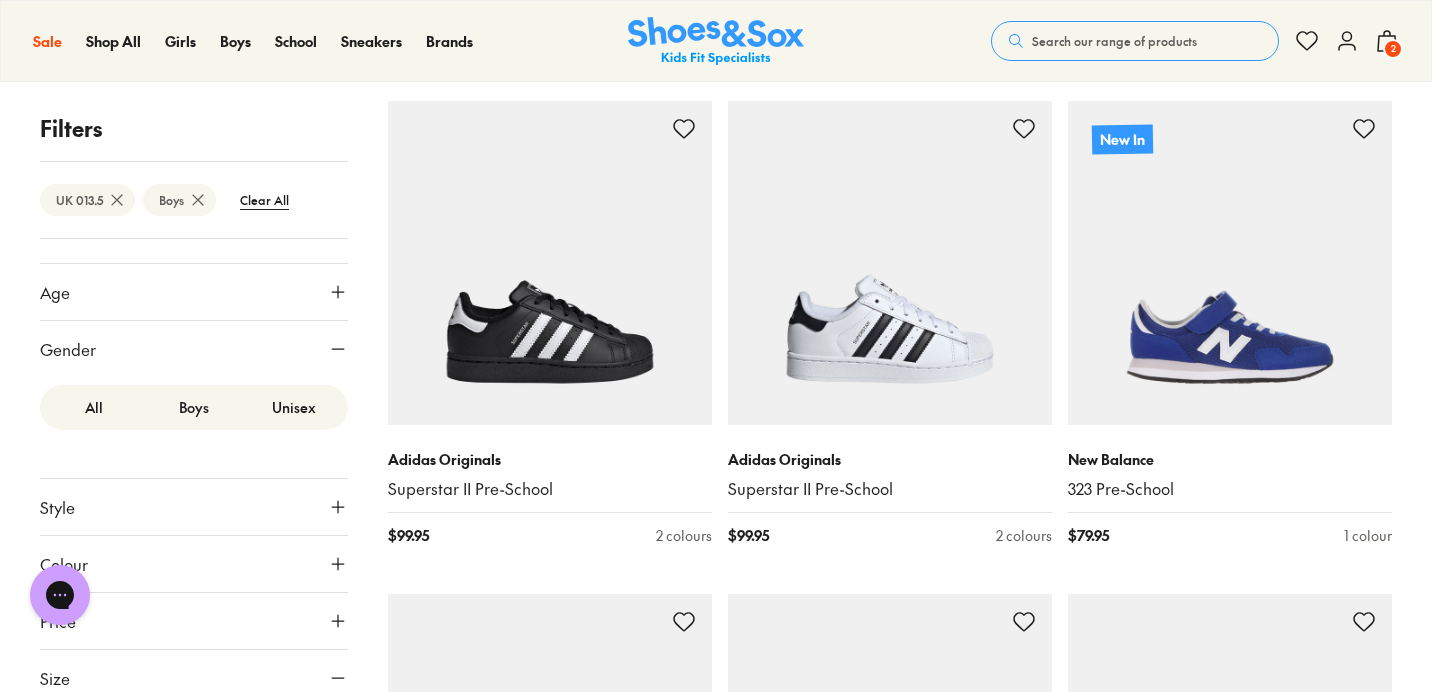 scroll, scrollTop: 3795, scrollLeft: 0, axis: vertical 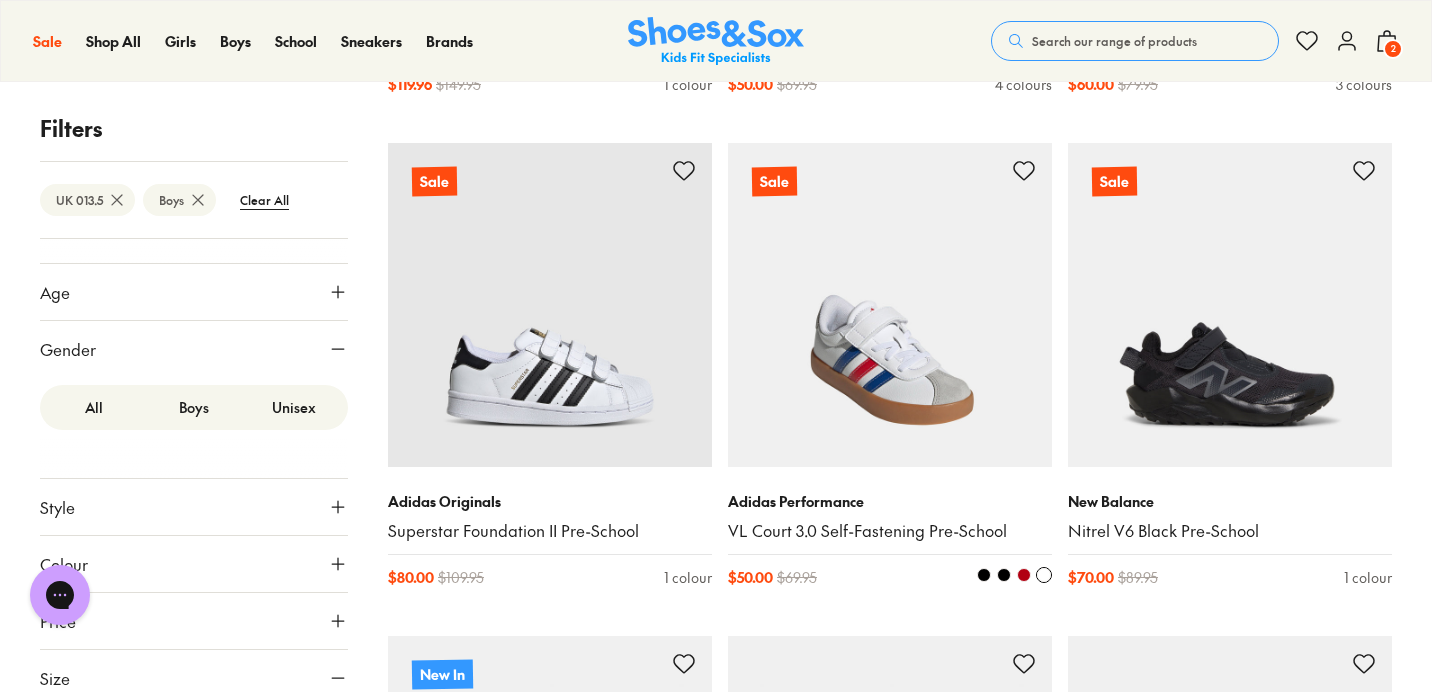 click at bounding box center (984, 575) 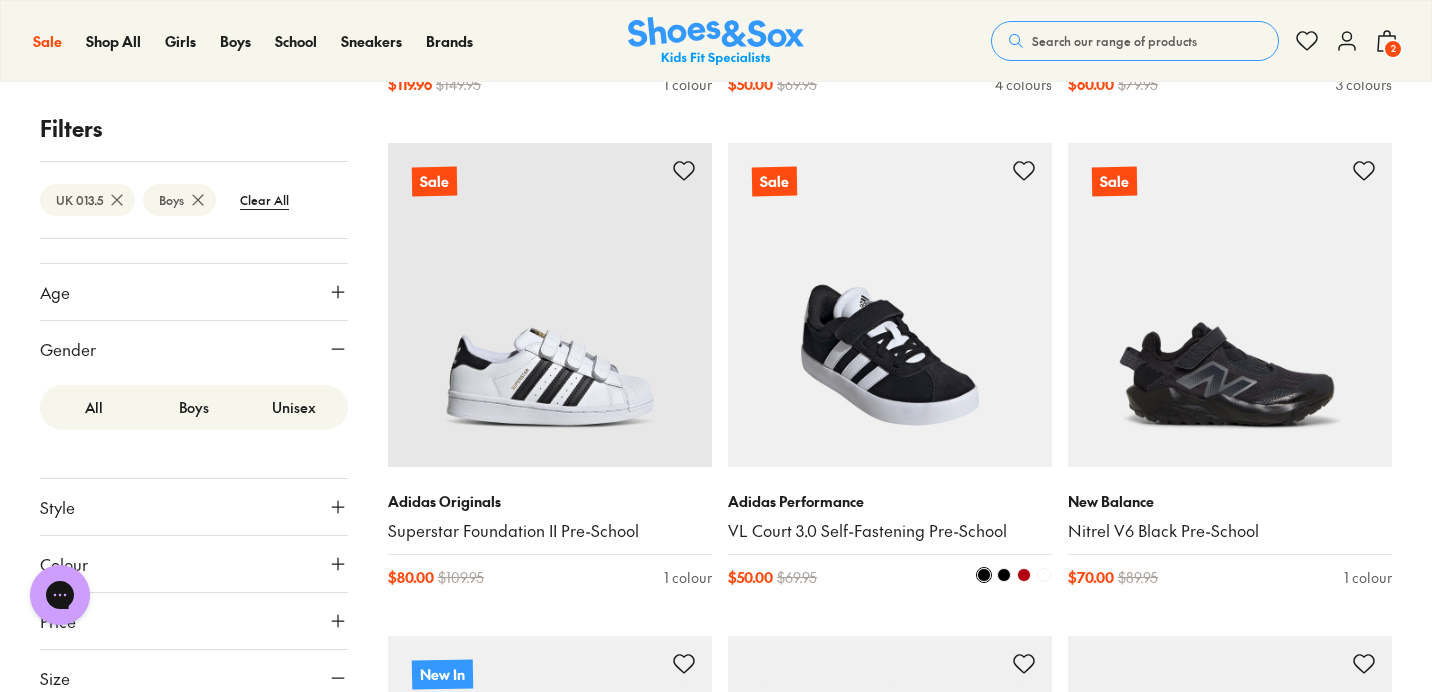 click at bounding box center [1004, 575] 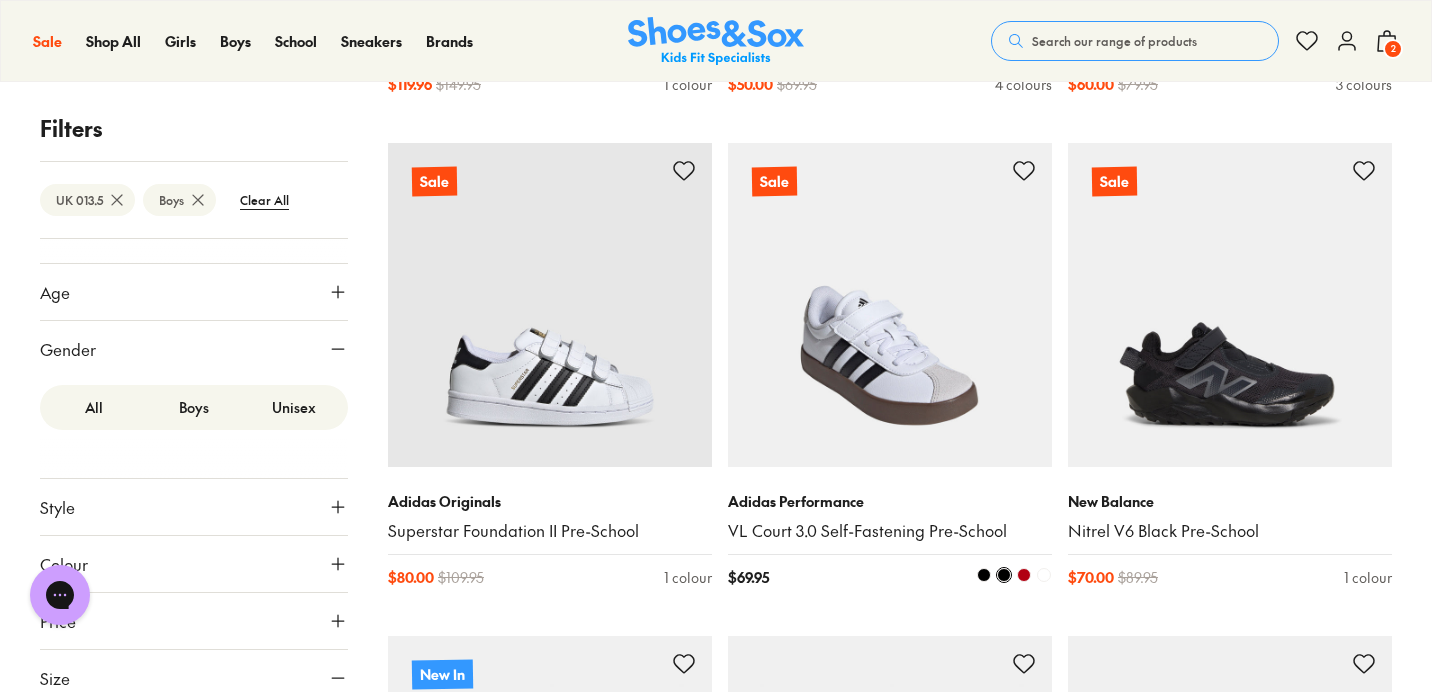 click at bounding box center (1024, 575) 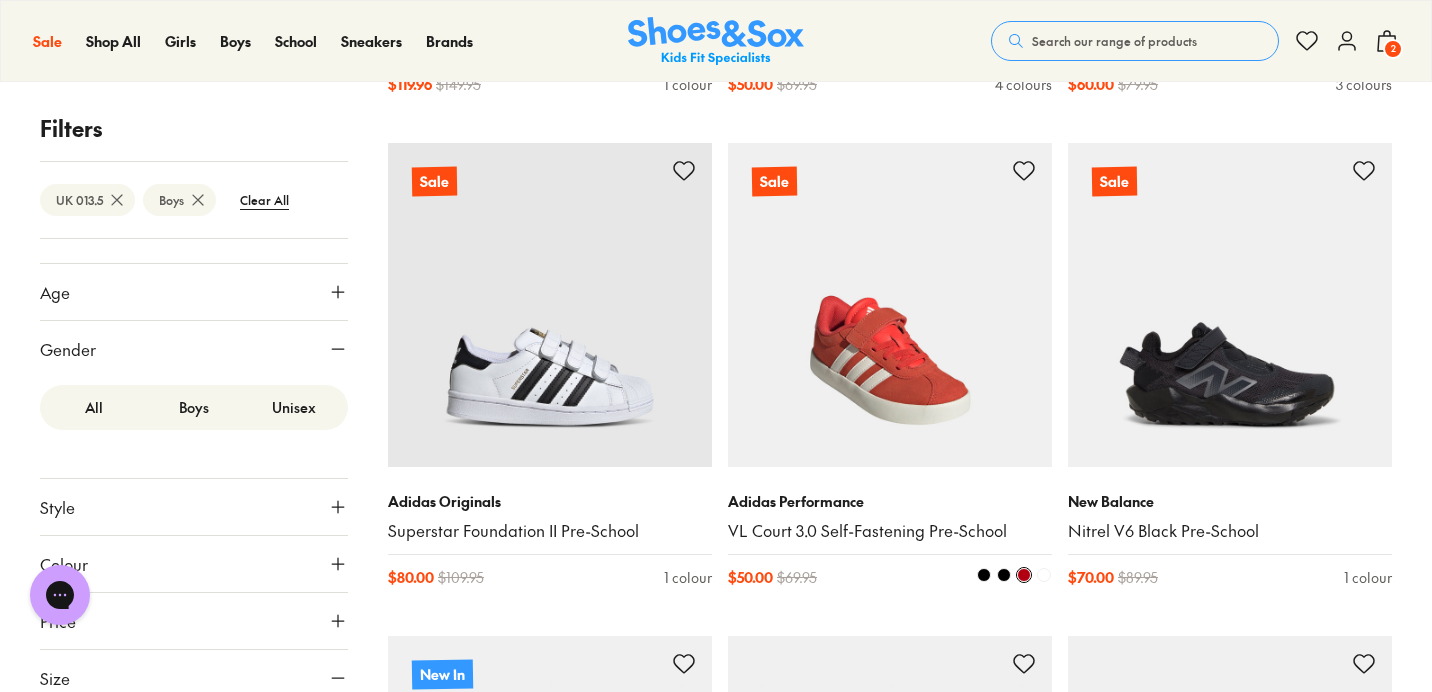 click at bounding box center (890, 305) 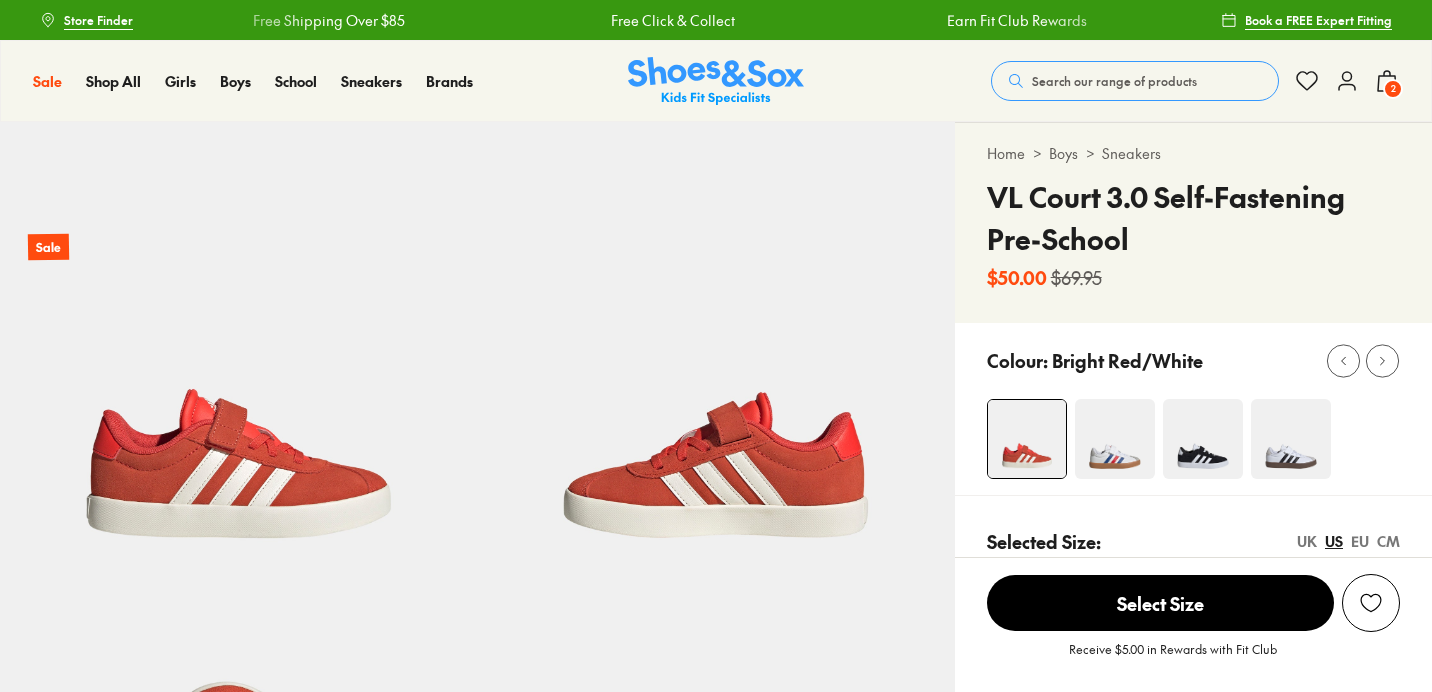 scroll, scrollTop: 0, scrollLeft: 0, axis: both 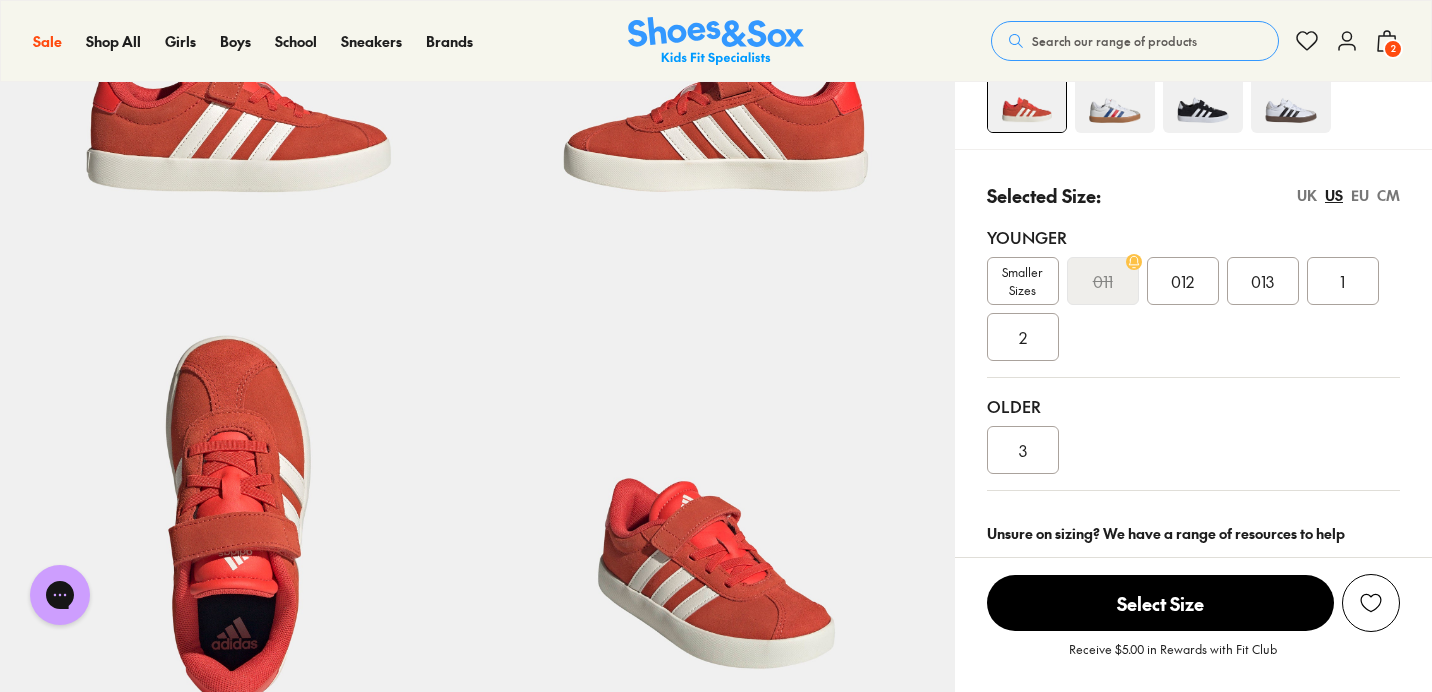 click on "UK" at bounding box center [1307, 195] 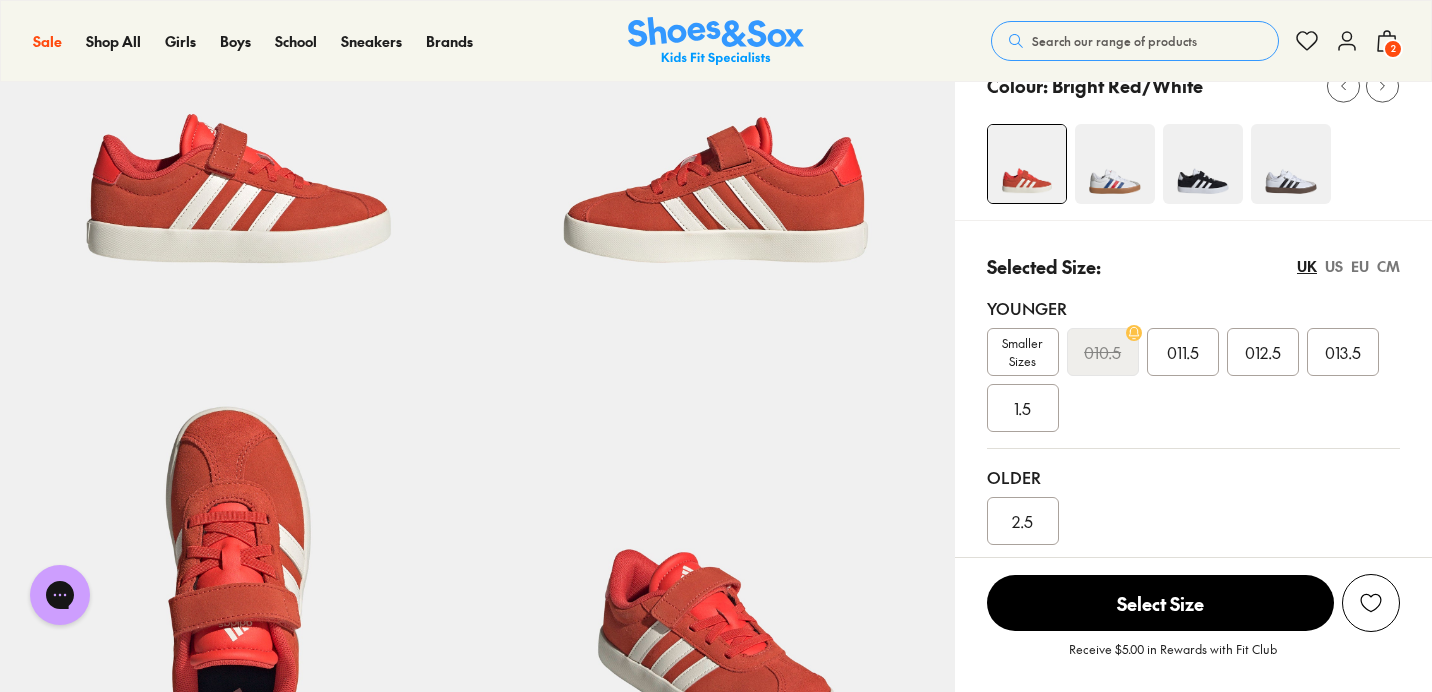 scroll, scrollTop: 272, scrollLeft: 0, axis: vertical 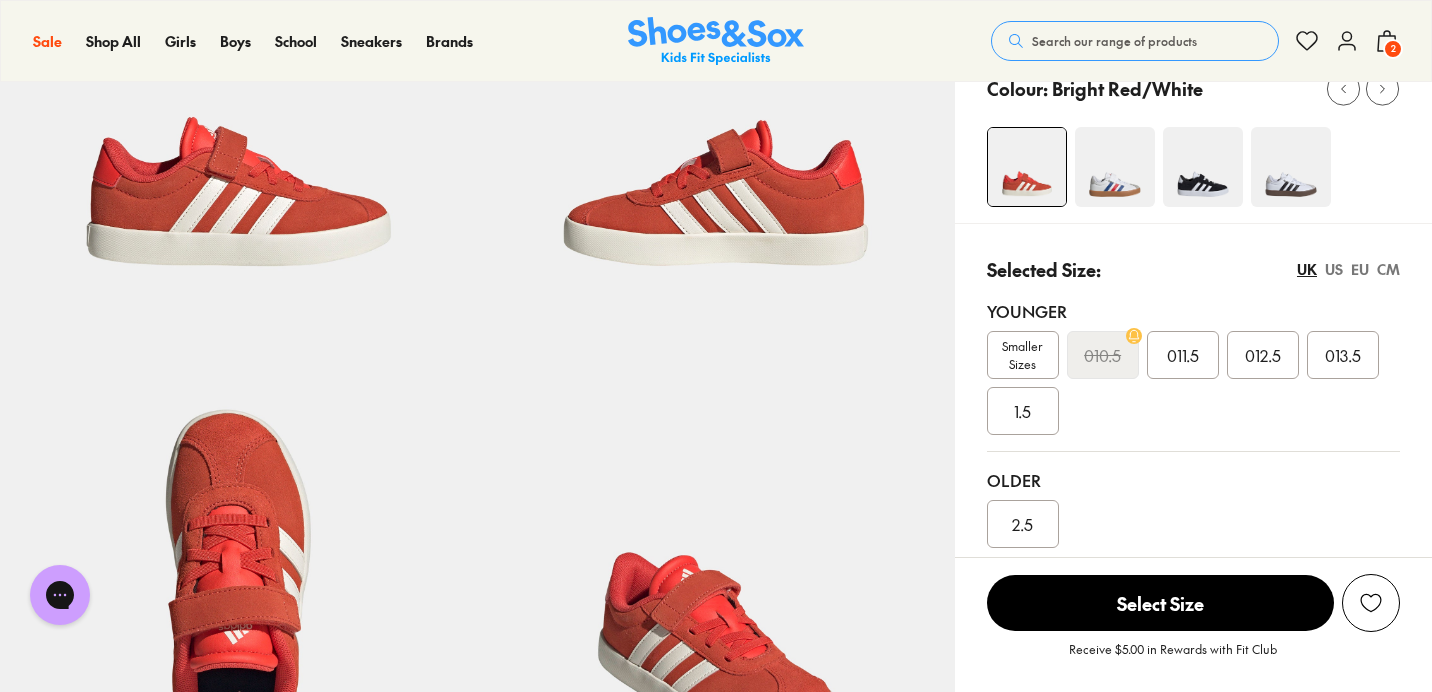 click at bounding box center [1203, 167] 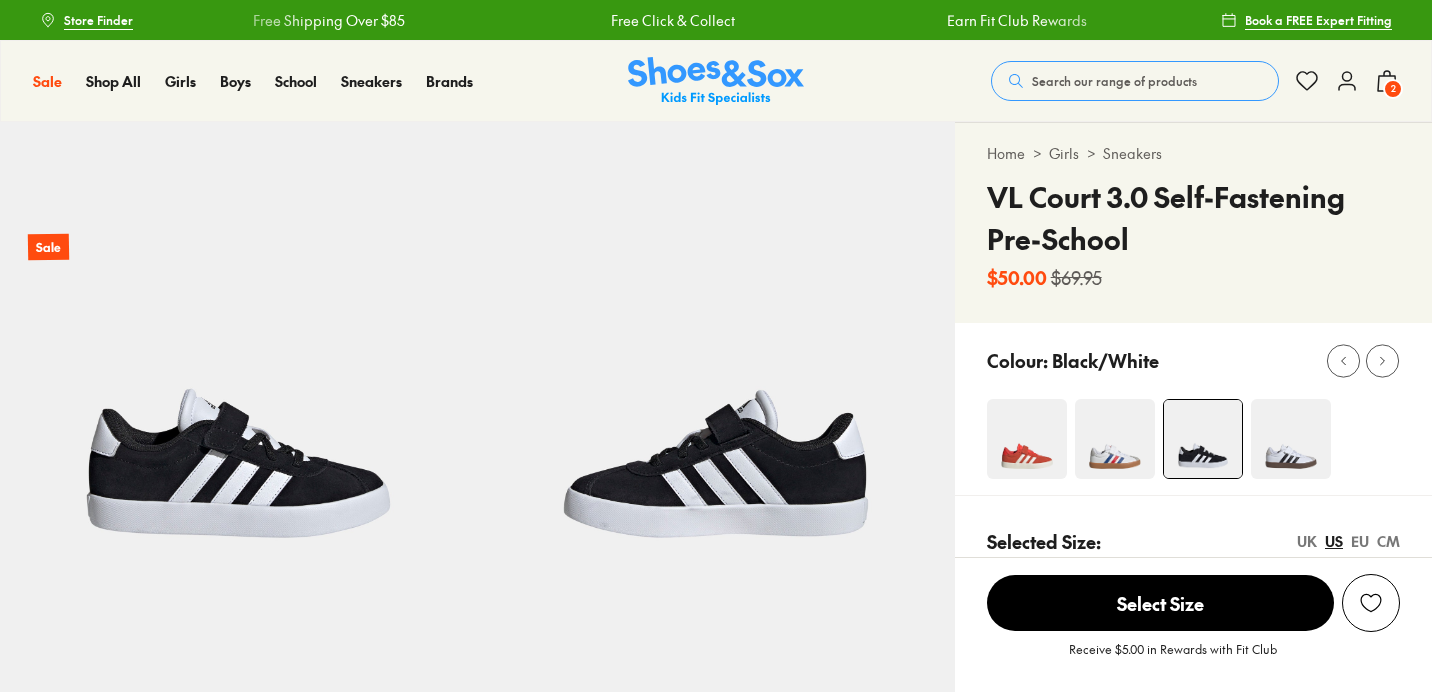 select on "*" 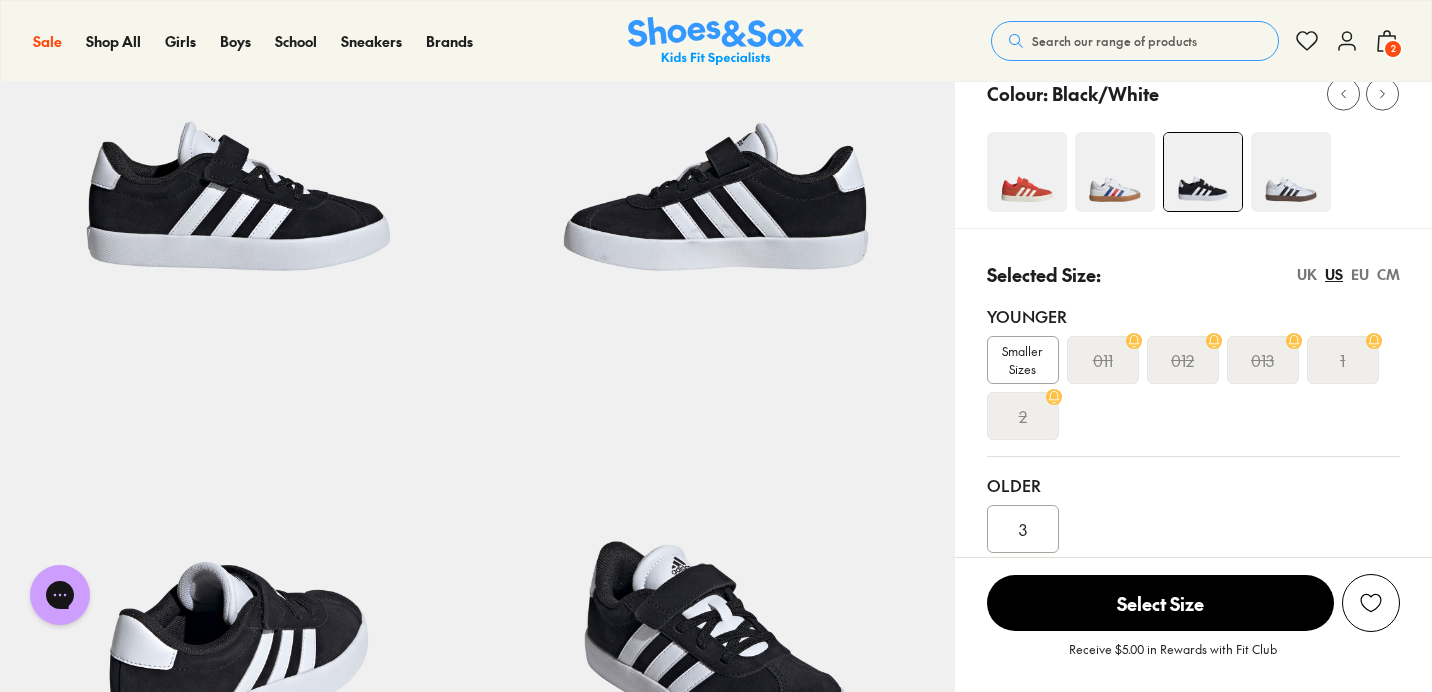 scroll, scrollTop: 426, scrollLeft: 0, axis: vertical 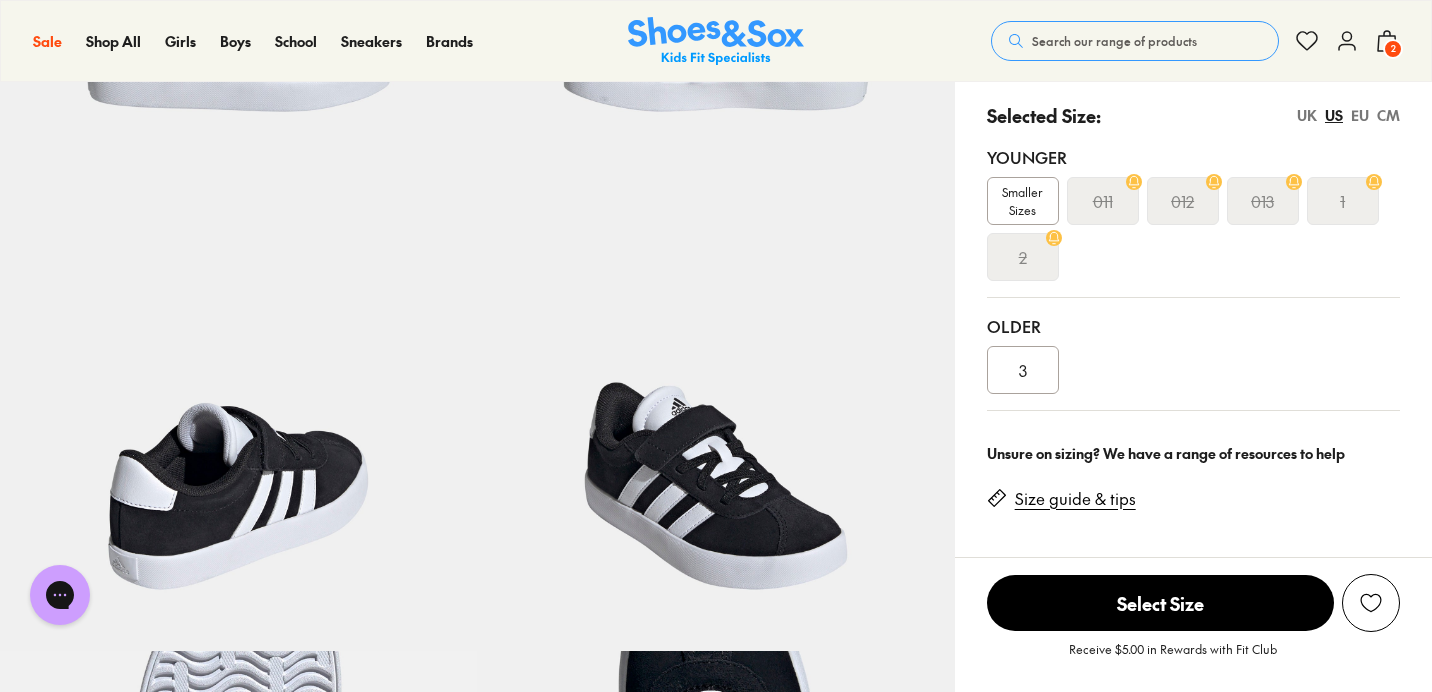 click on "UK" at bounding box center (1307, 115) 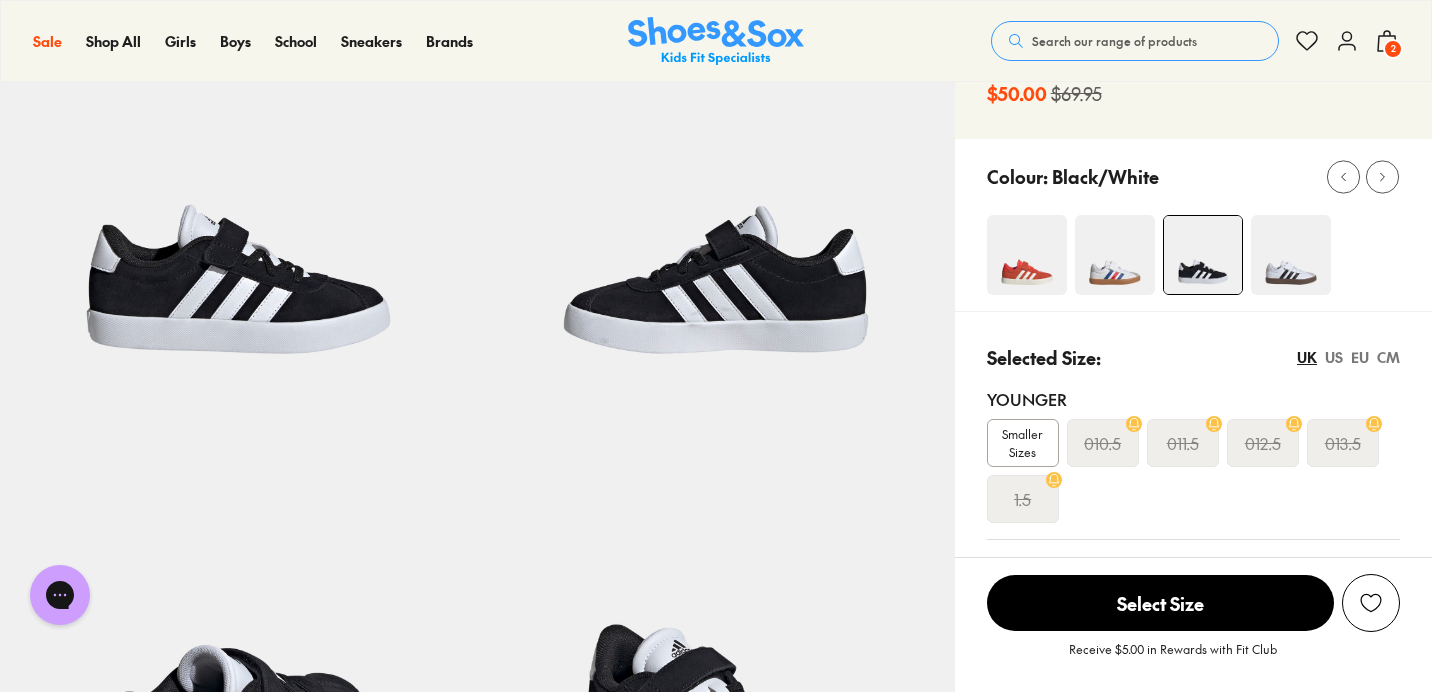 scroll, scrollTop: 150, scrollLeft: 0, axis: vertical 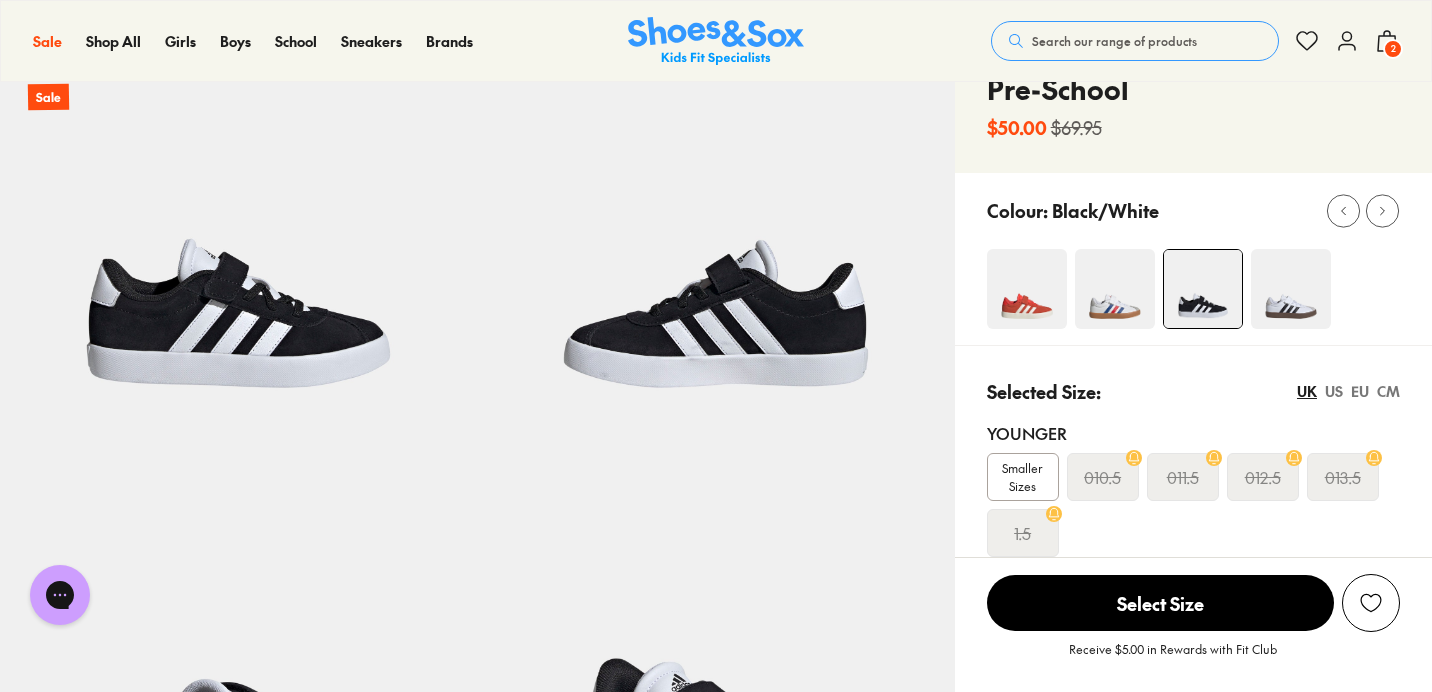 click at bounding box center (1027, 289) 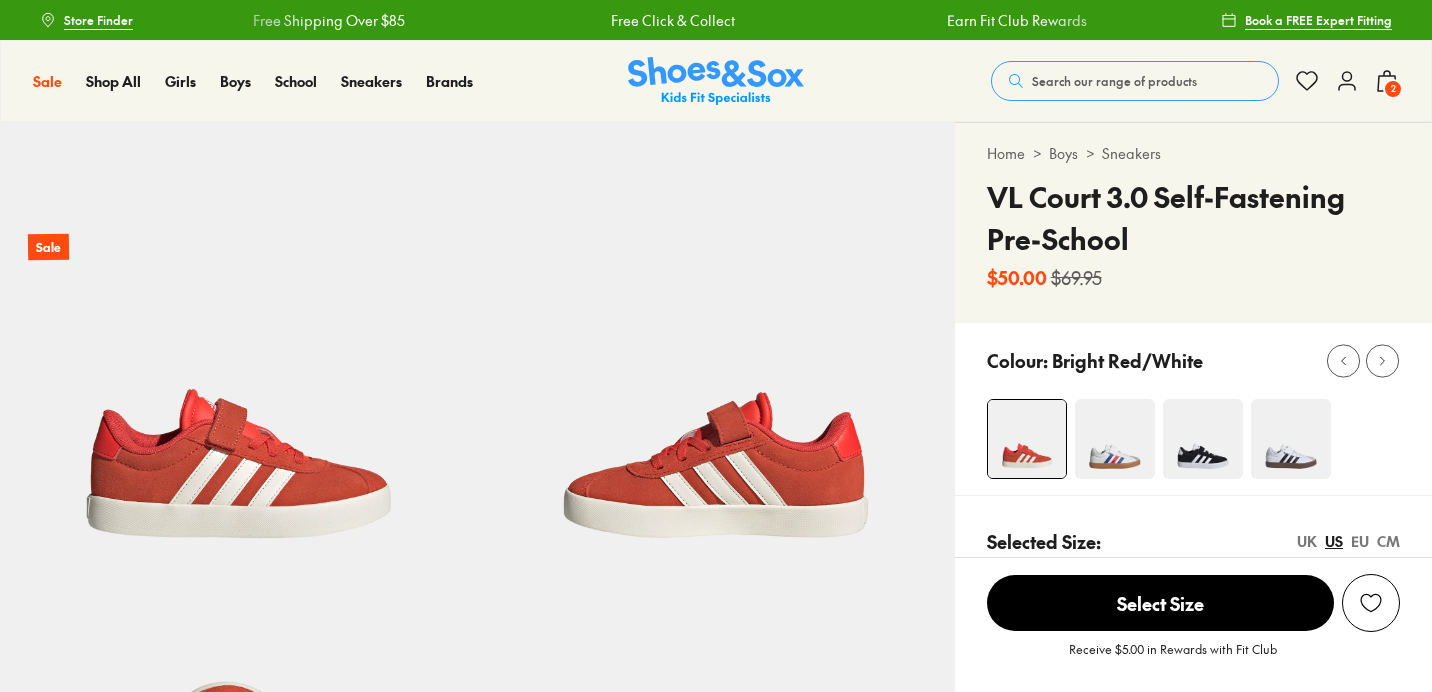 select on "*" 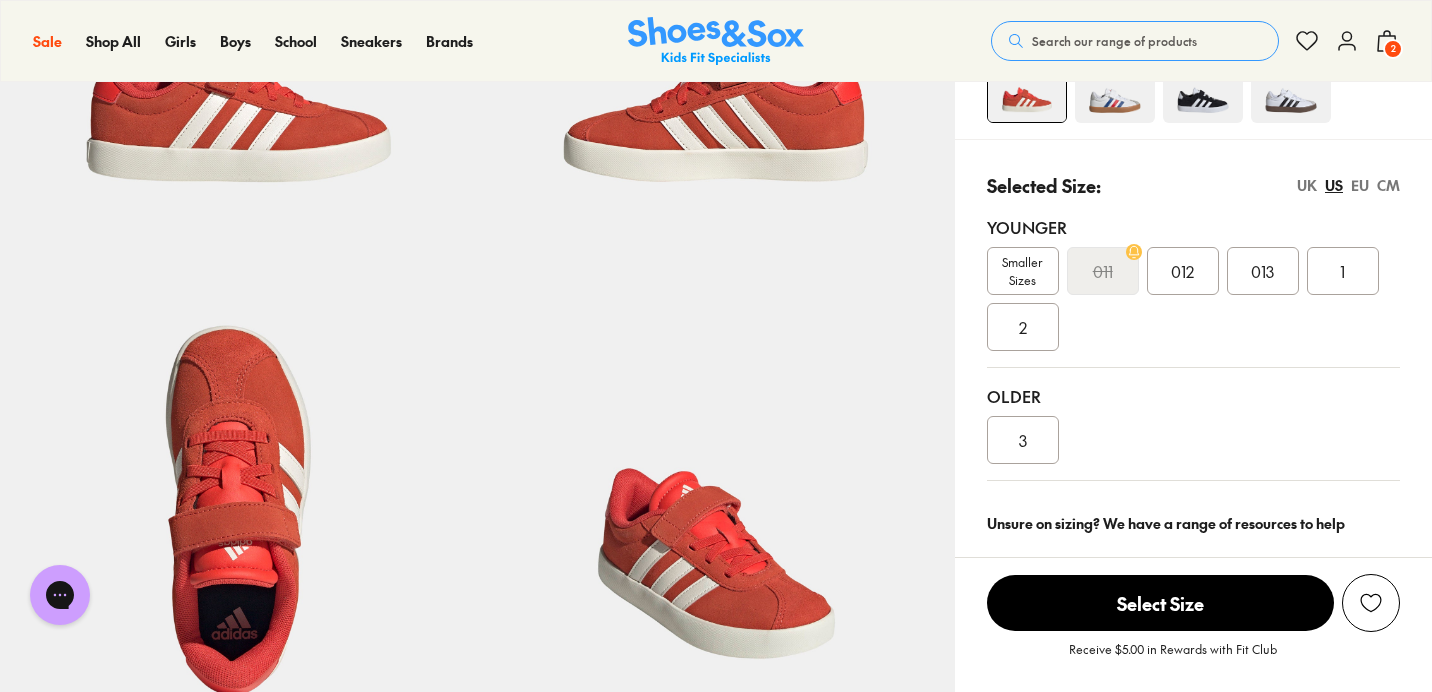 scroll, scrollTop: 362, scrollLeft: 0, axis: vertical 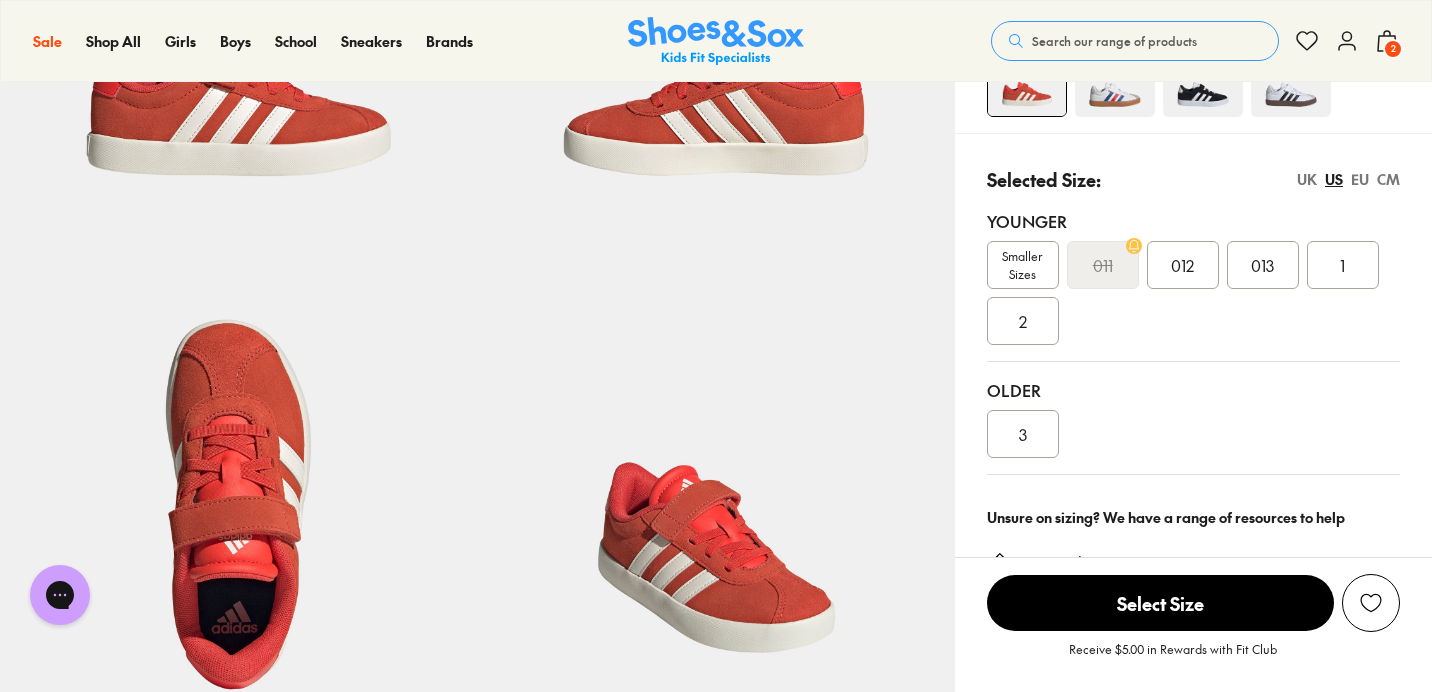 click on "UK" at bounding box center [1307, 179] 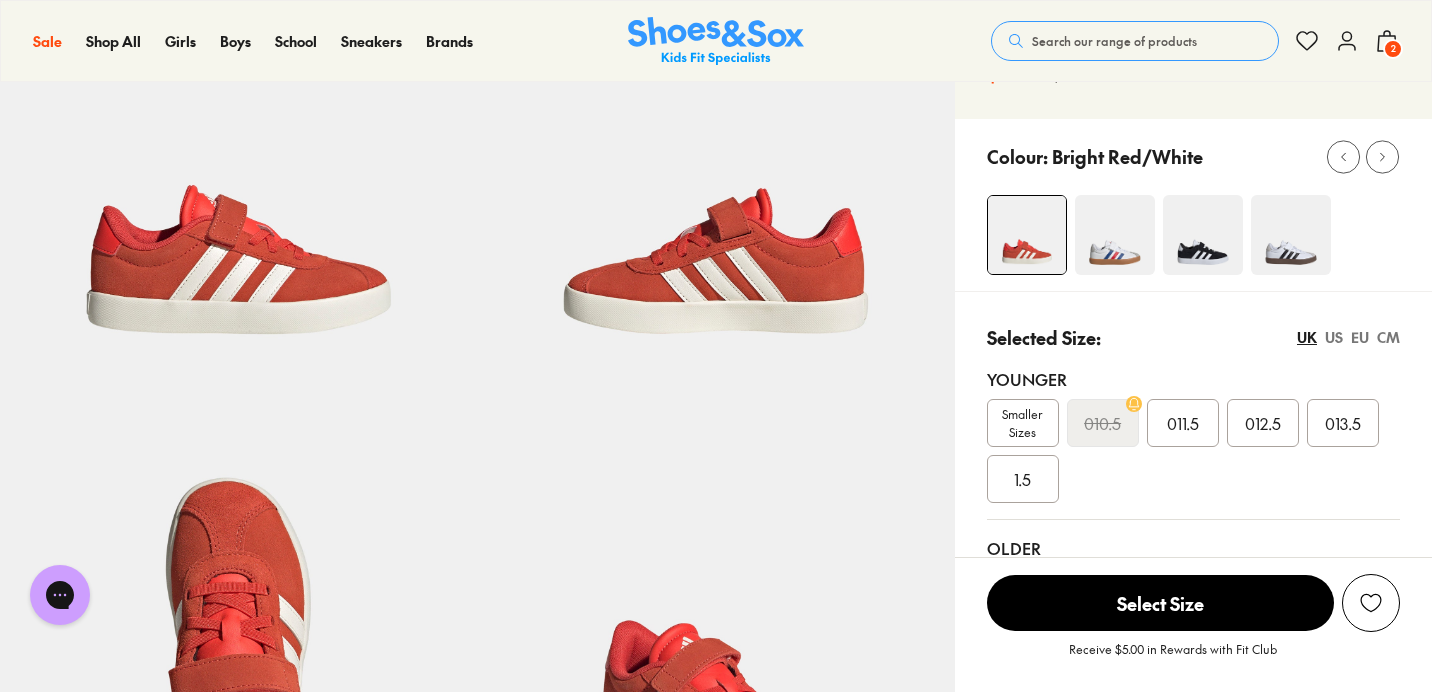 scroll, scrollTop: 203, scrollLeft: 0, axis: vertical 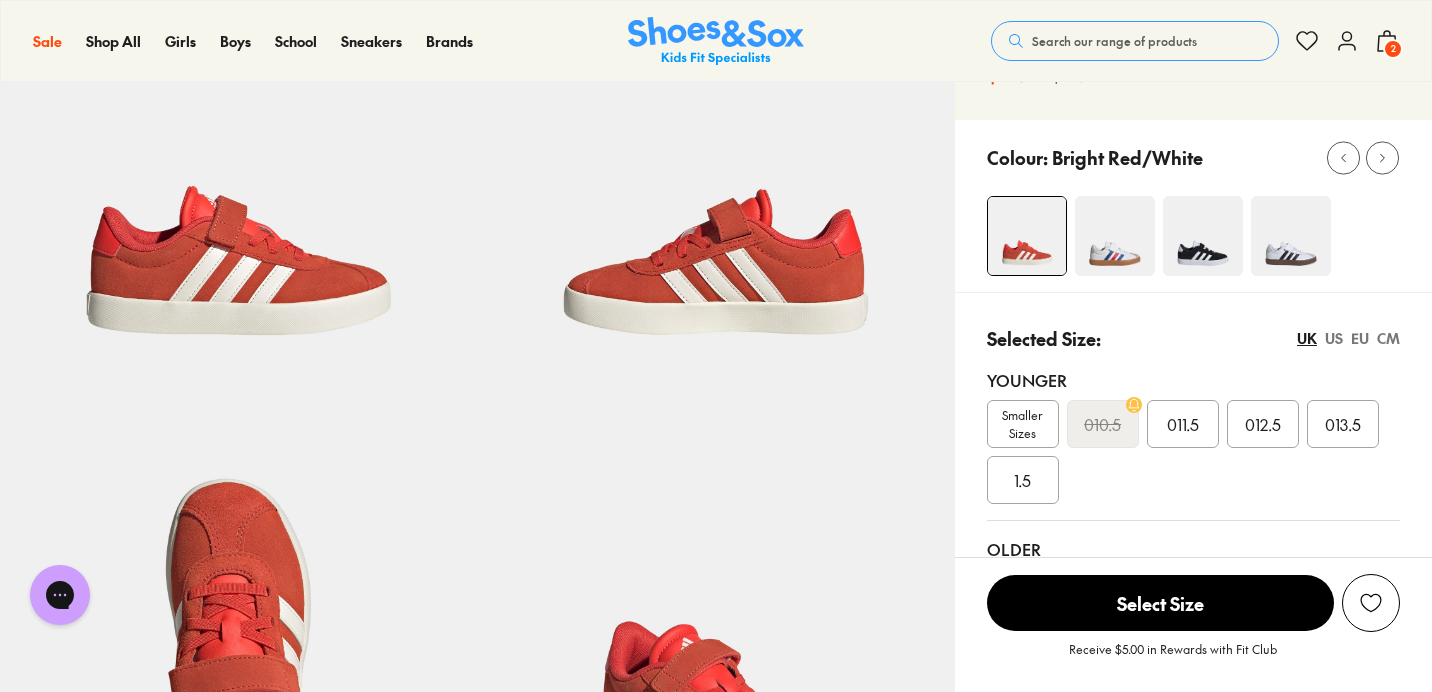 click at bounding box center (1115, 236) 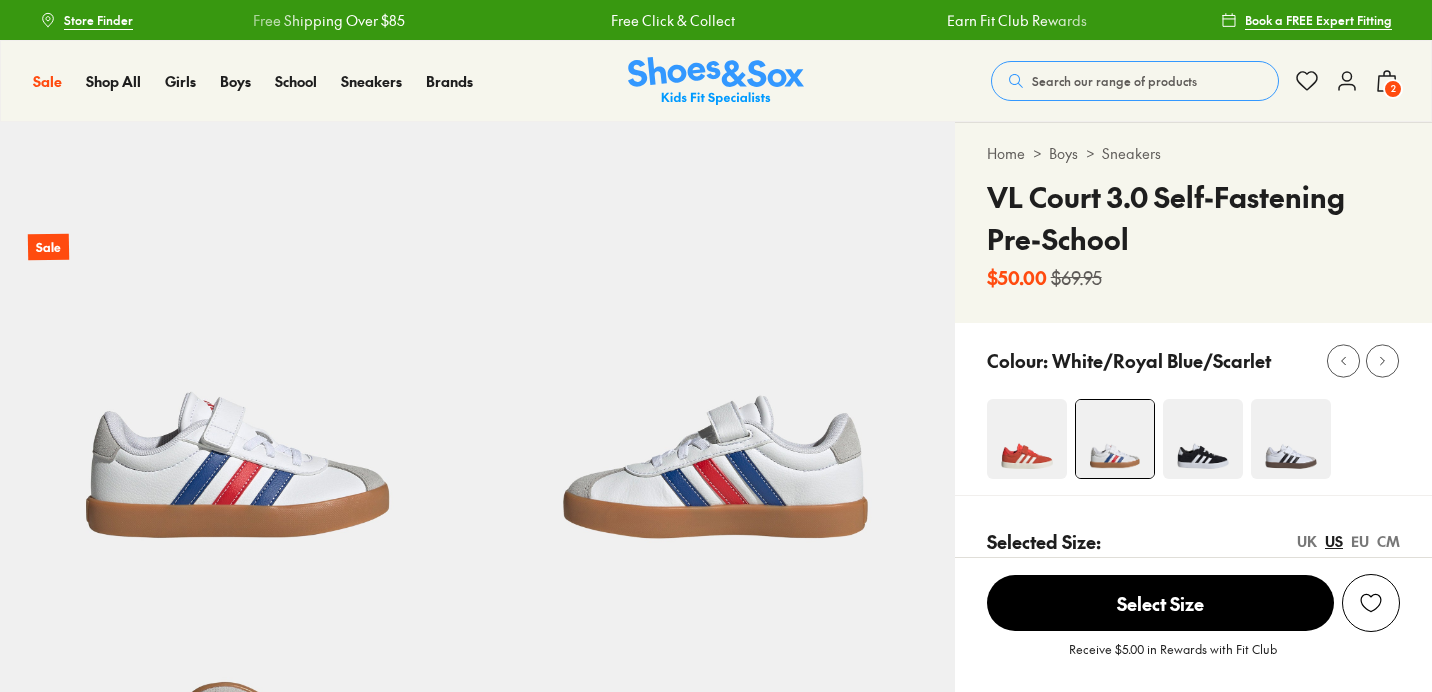 scroll, scrollTop: 0, scrollLeft: 0, axis: both 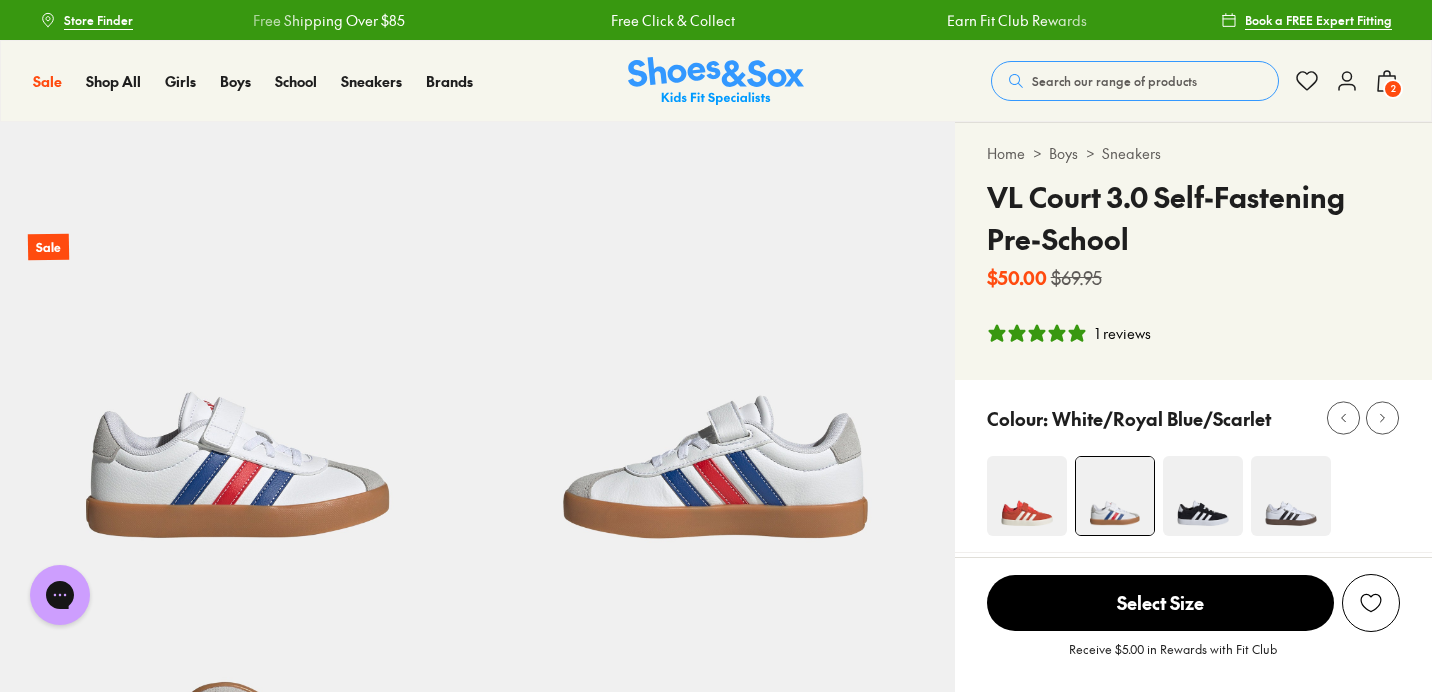 click at bounding box center (1203, 496) 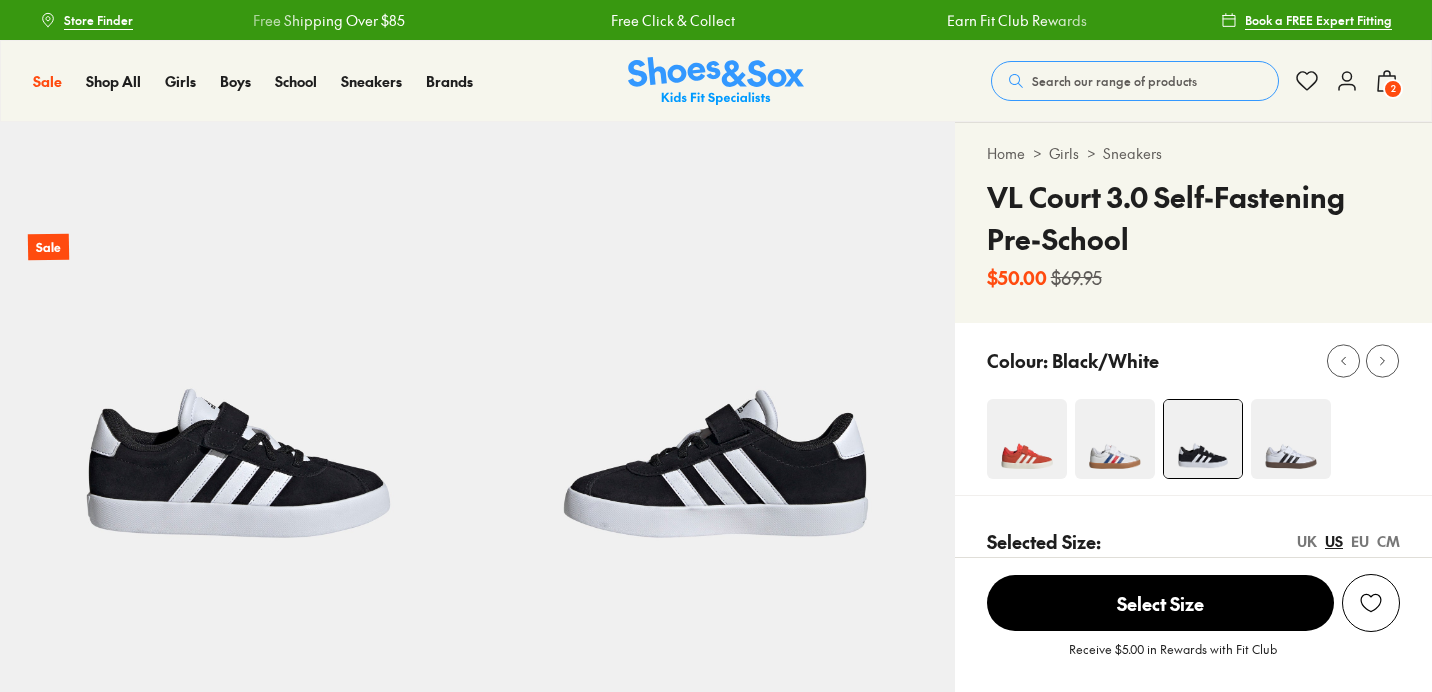 select on "*" 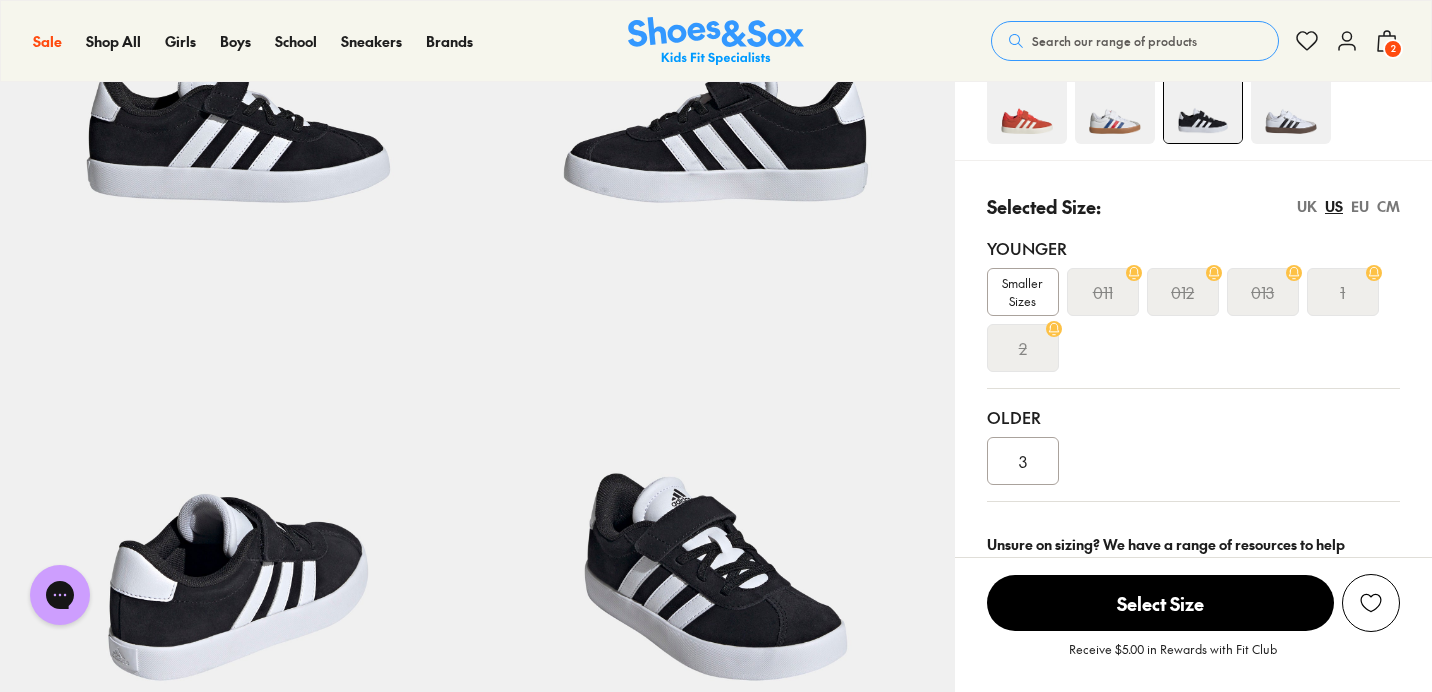 scroll, scrollTop: 337, scrollLeft: 0, axis: vertical 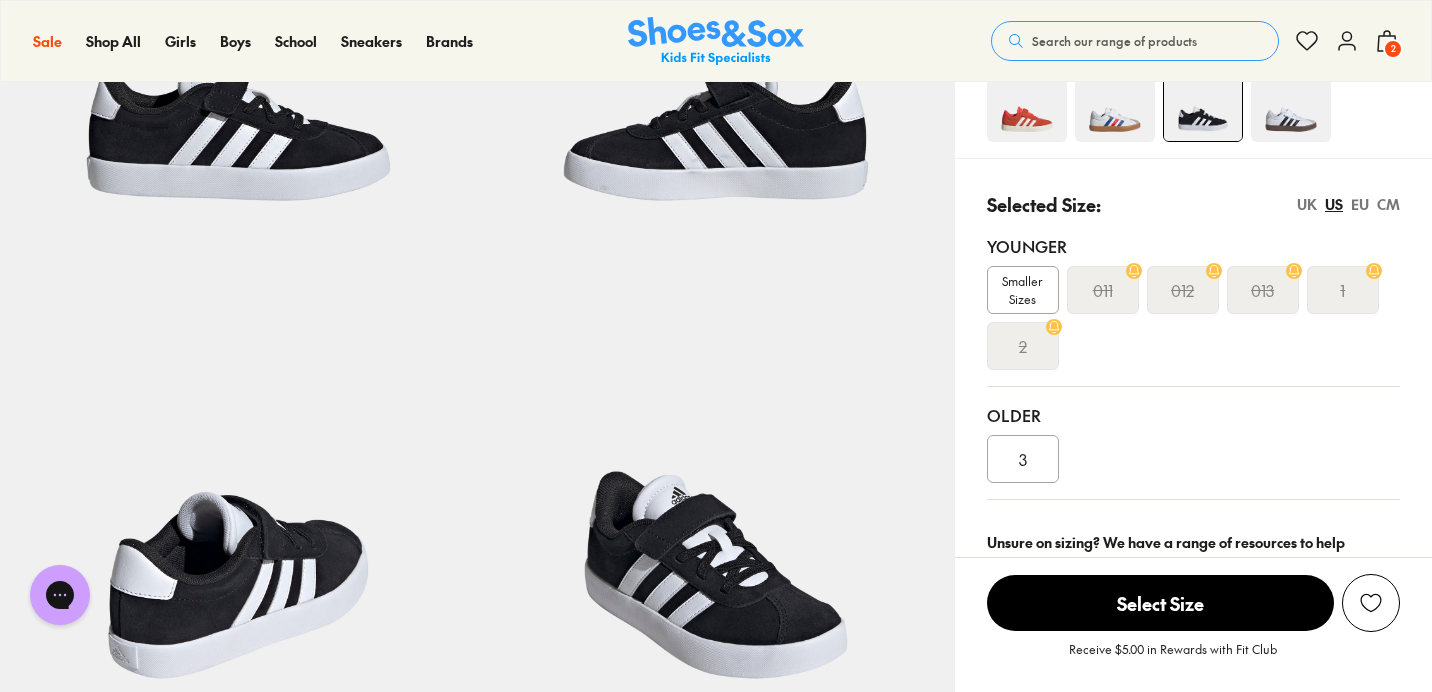 click on "UK" at bounding box center (1307, 204) 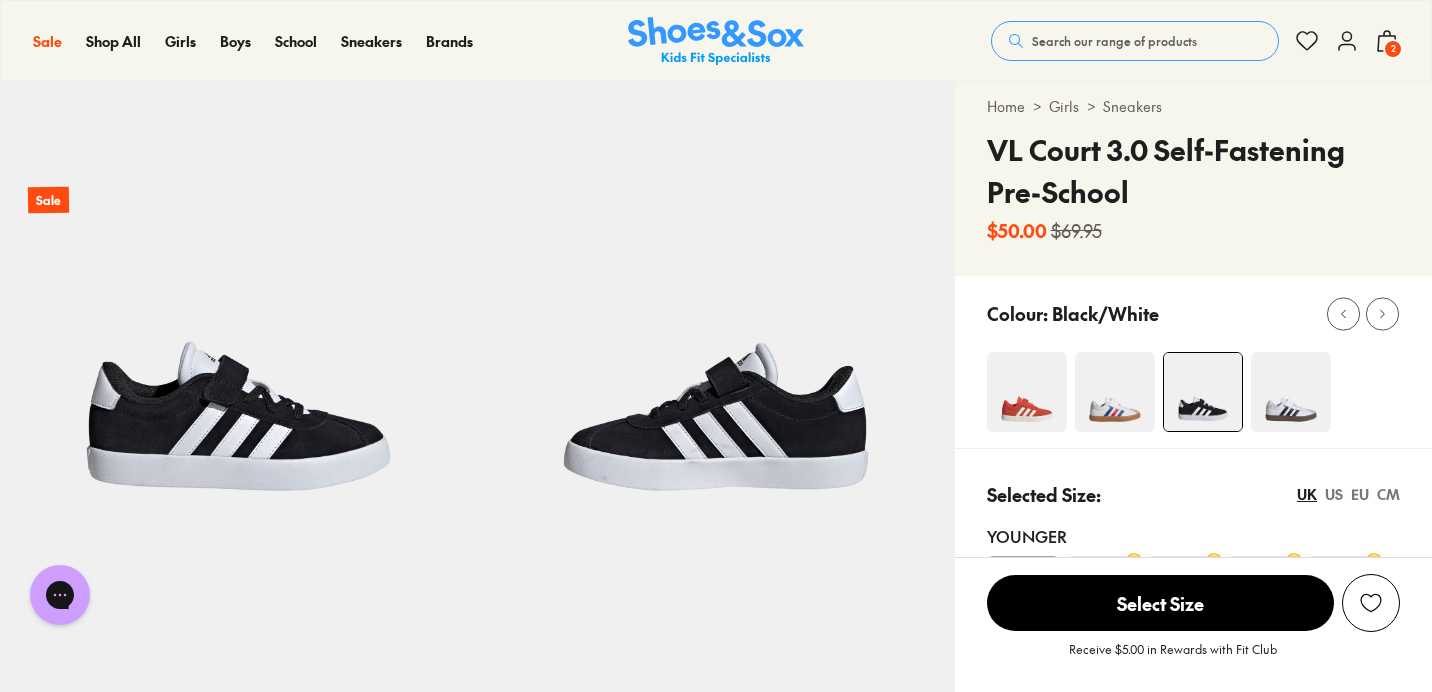 scroll, scrollTop: 20, scrollLeft: 0, axis: vertical 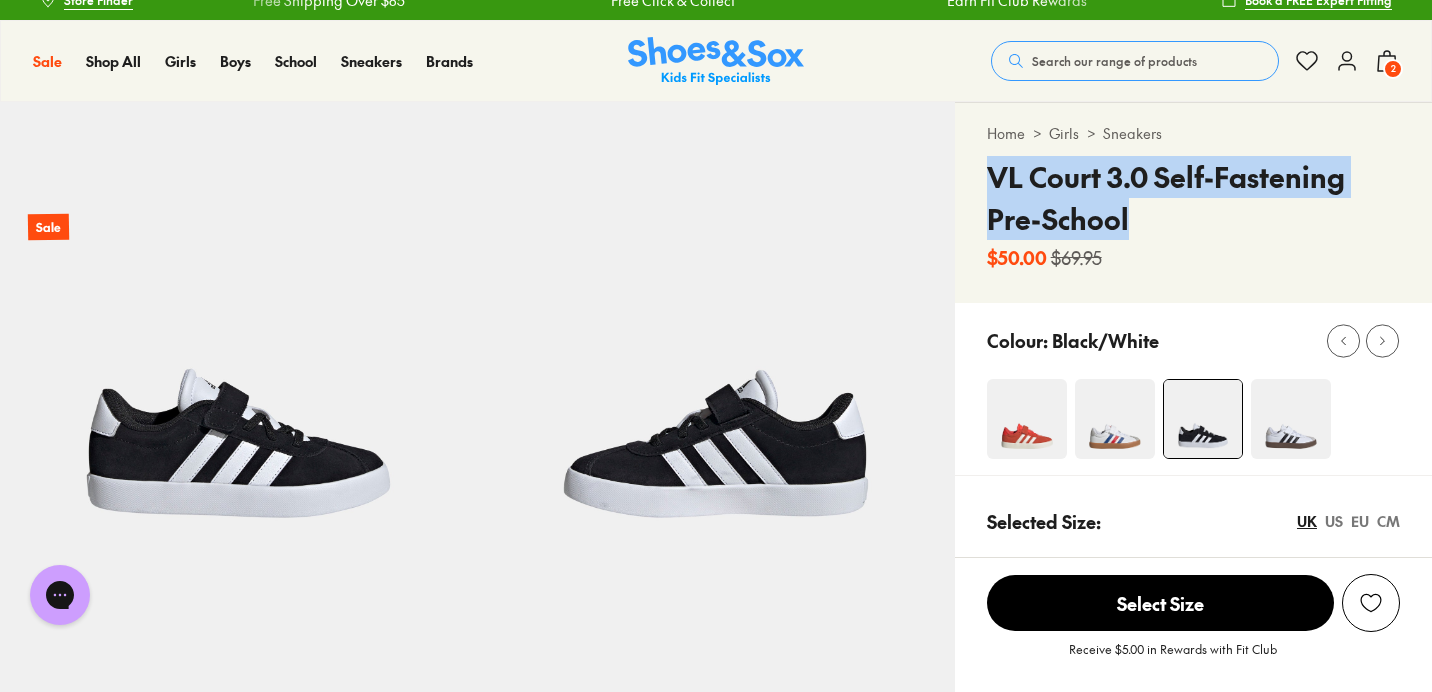 drag, startPoint x: 988, startPoint y: 168, endPoint x: 1128, endPoint y: 225, distance: 151.15886 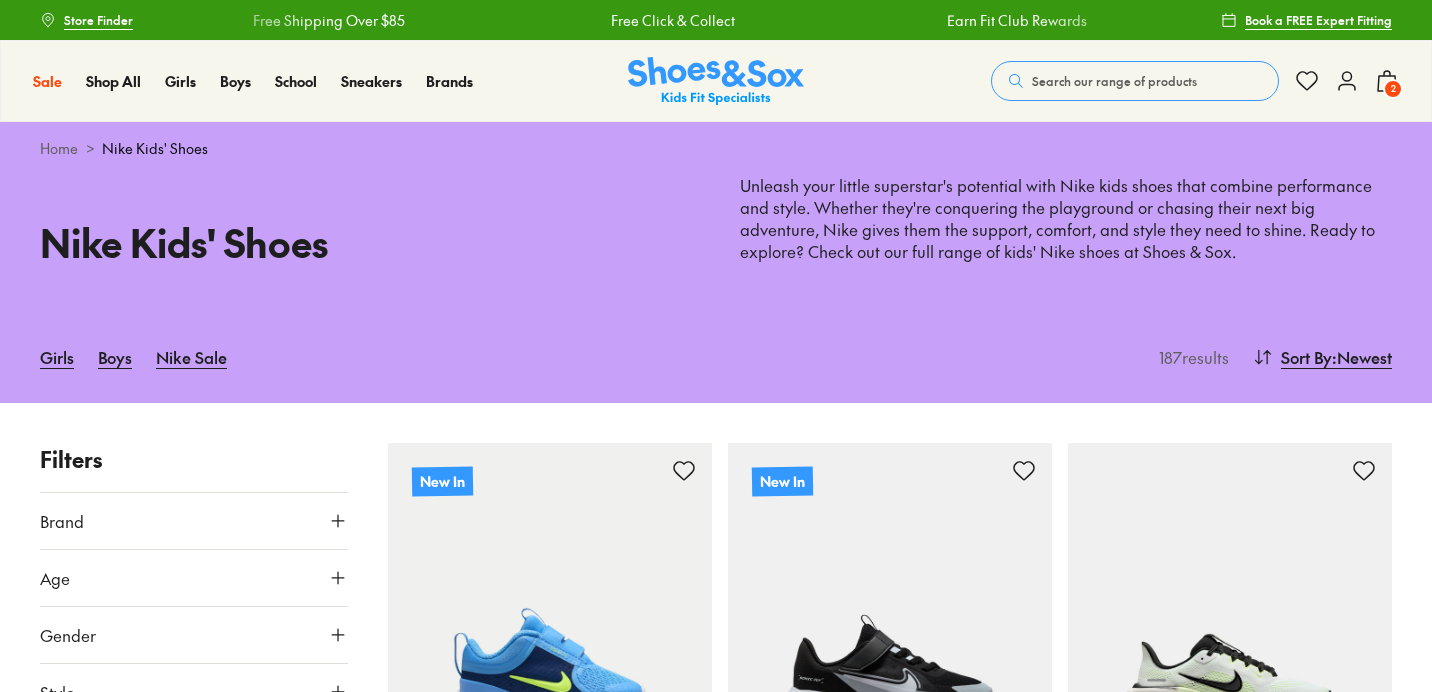 scroll, scrollTop: 0, scrollLeft: 0, axis: both 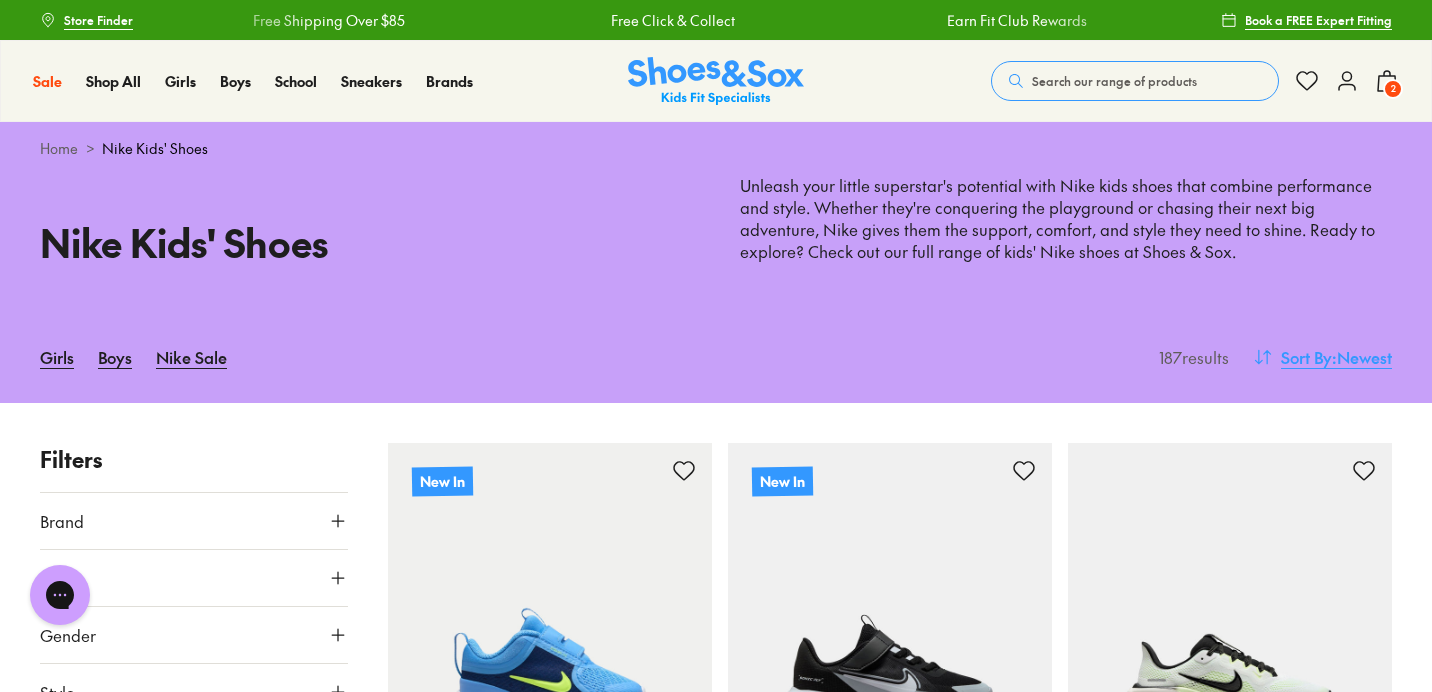 click on ":  Newest" at bounding box center (1362, 357) 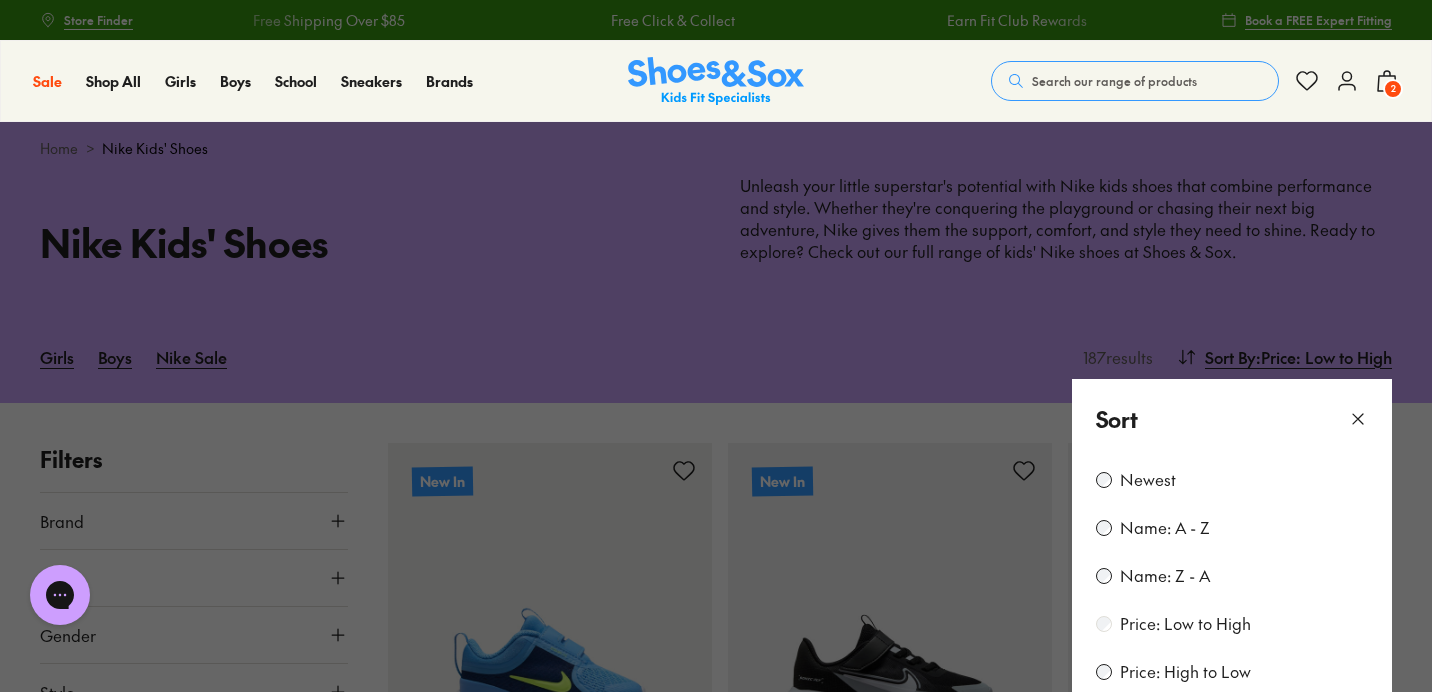 scroll, scrollTop: 44, scrollLeft: 0, axis: vertical 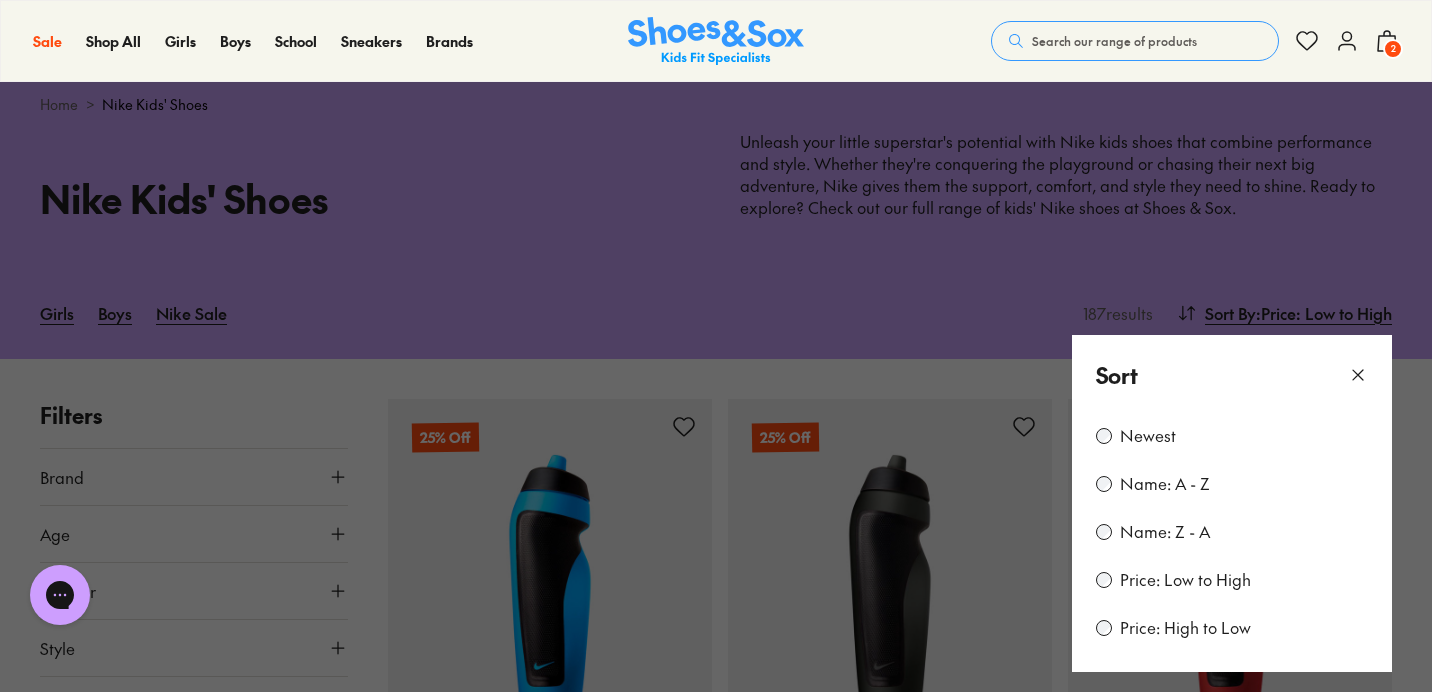 click at bounding box center (716, 346) 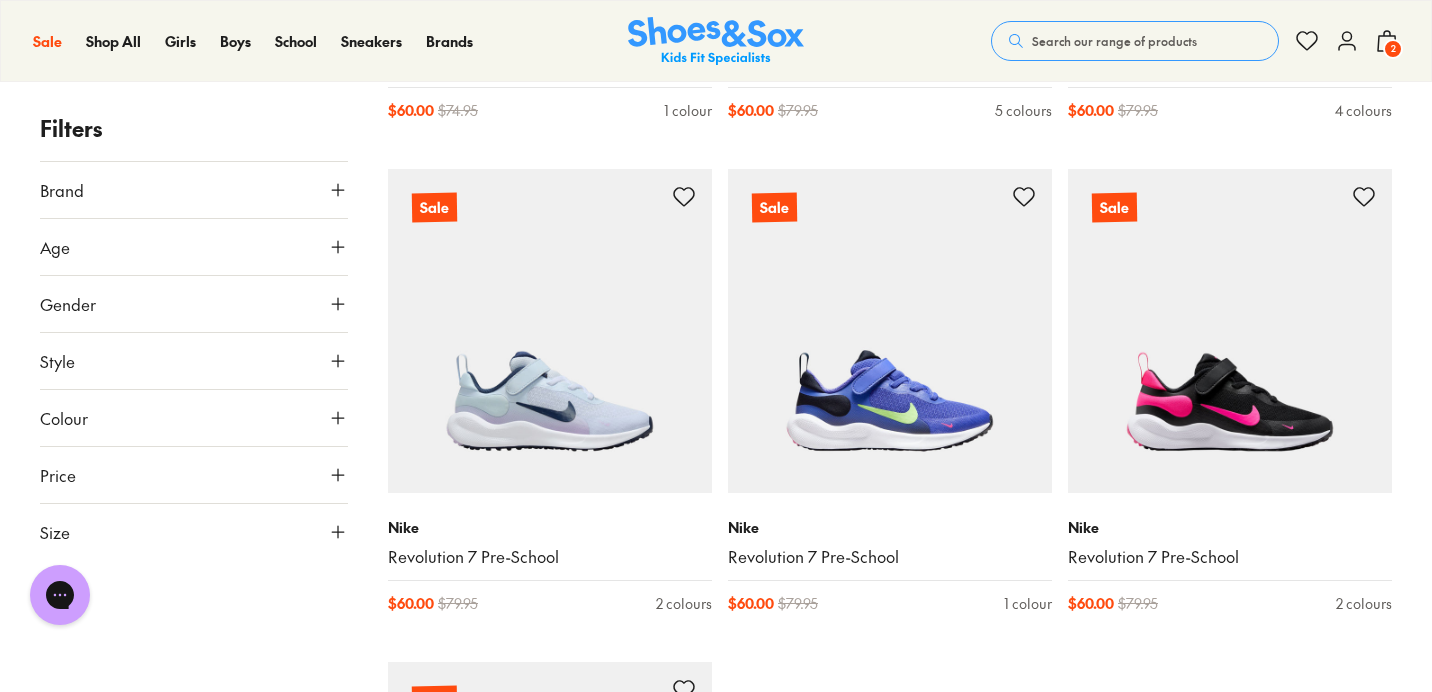 scroll, scrollTop: 10171, scrollLeft: 0, axis: vertical 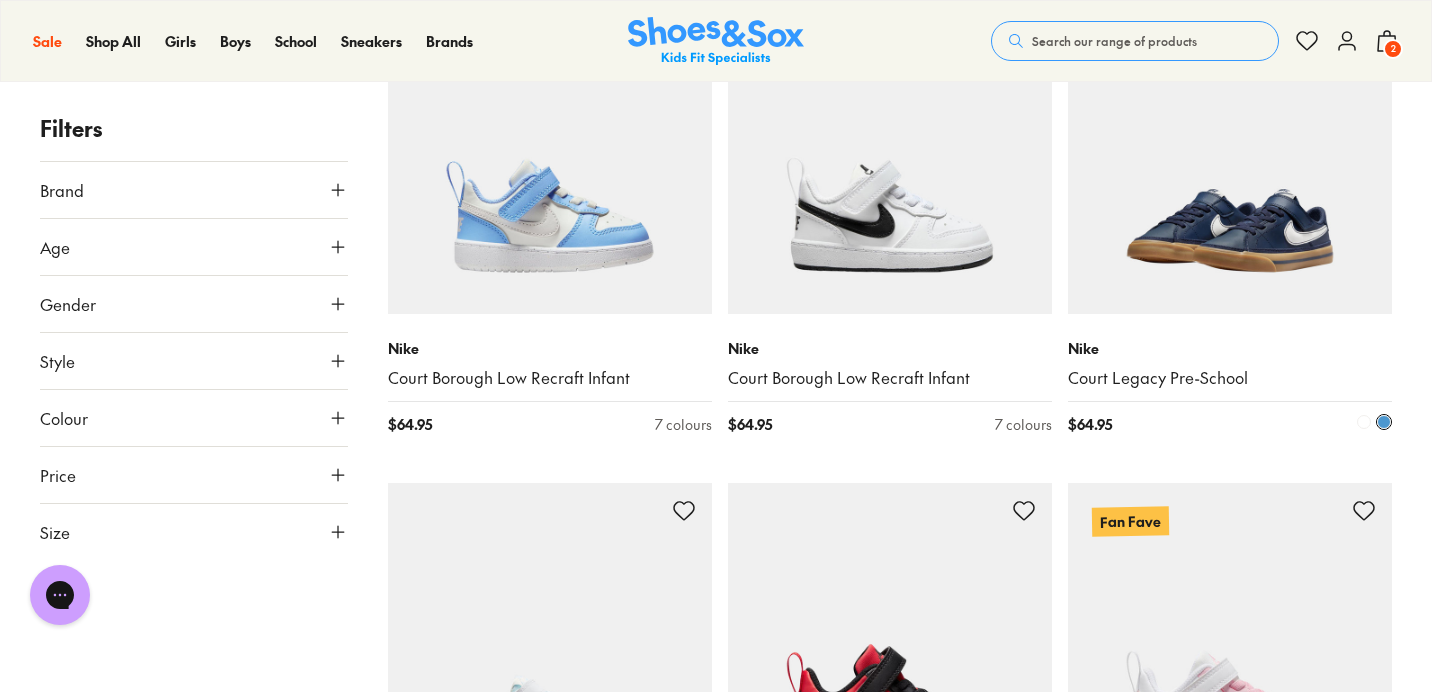 click at bounding box center [1230, 152] 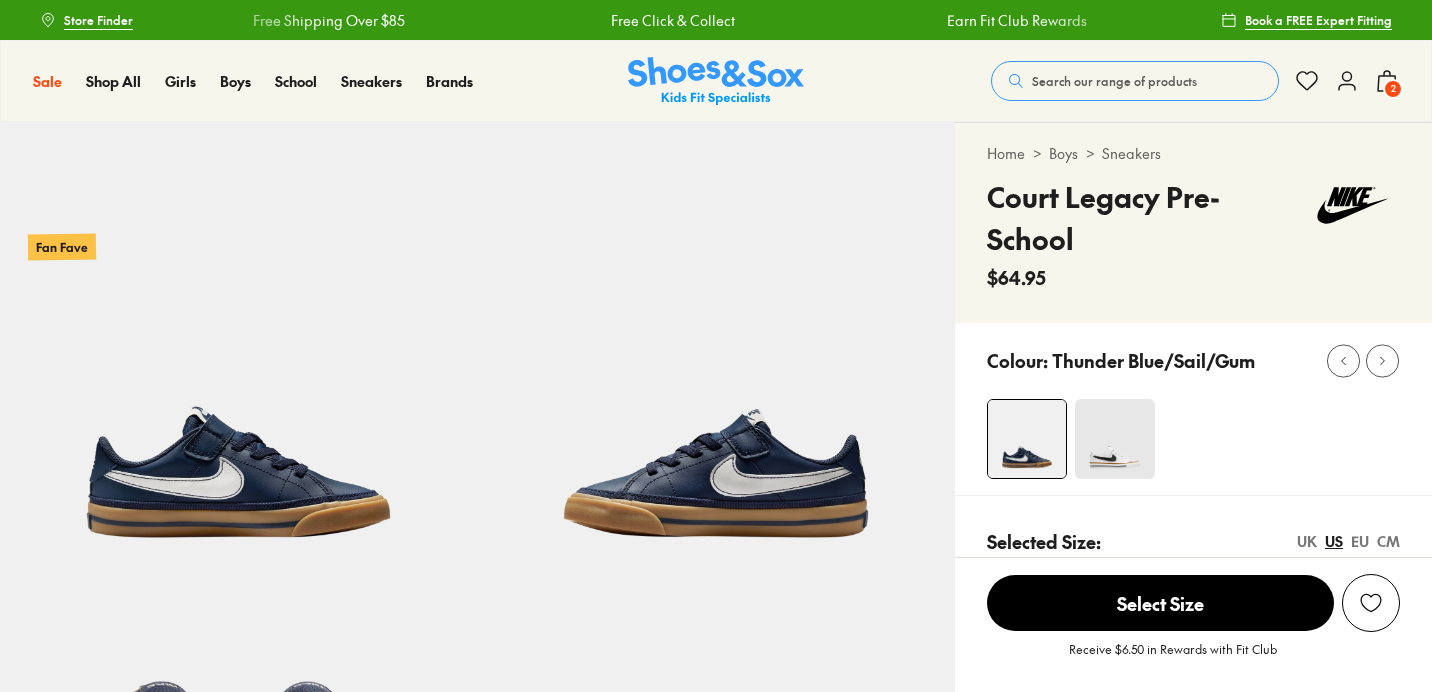 scroll, scrollTop: 0, scrollLeft: 0, axis: both 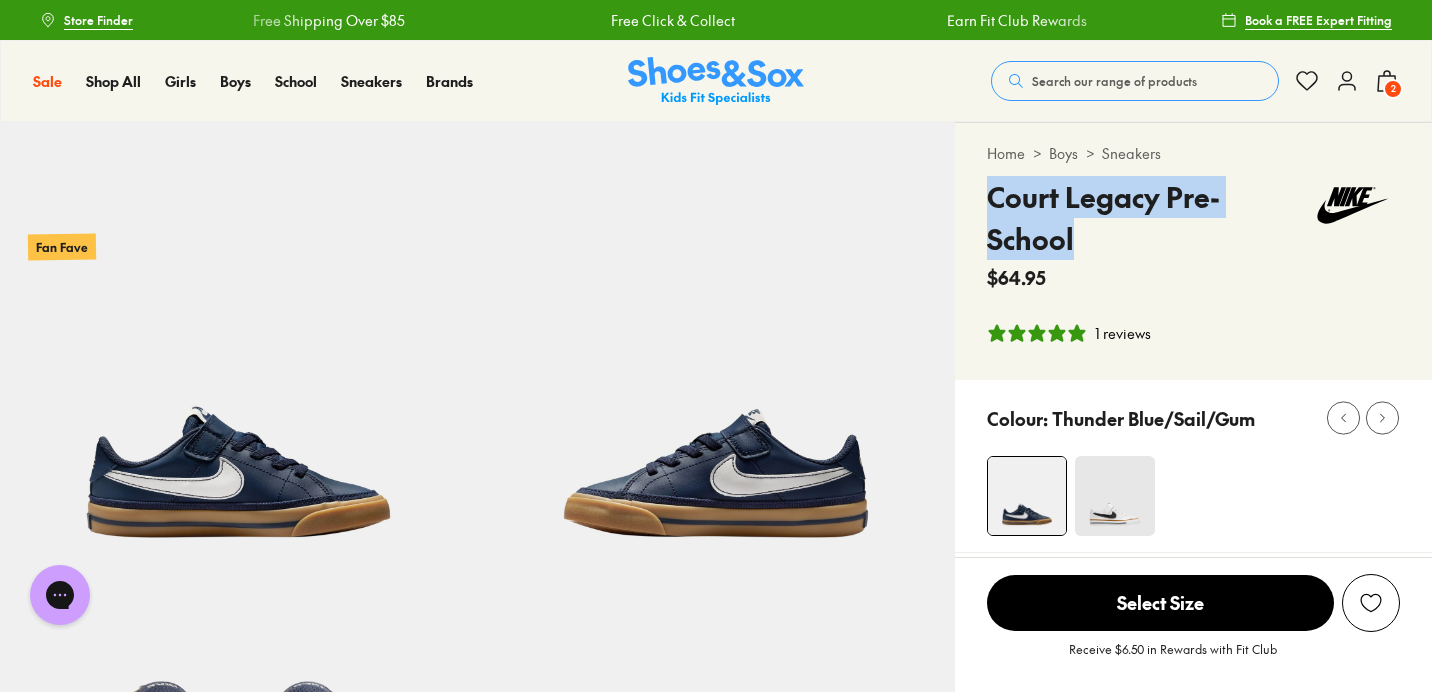 drag, startPoint x: 994, startPoint y: 194, endPoint x: 1083, endPoint y: 244, distance: 102.0833 